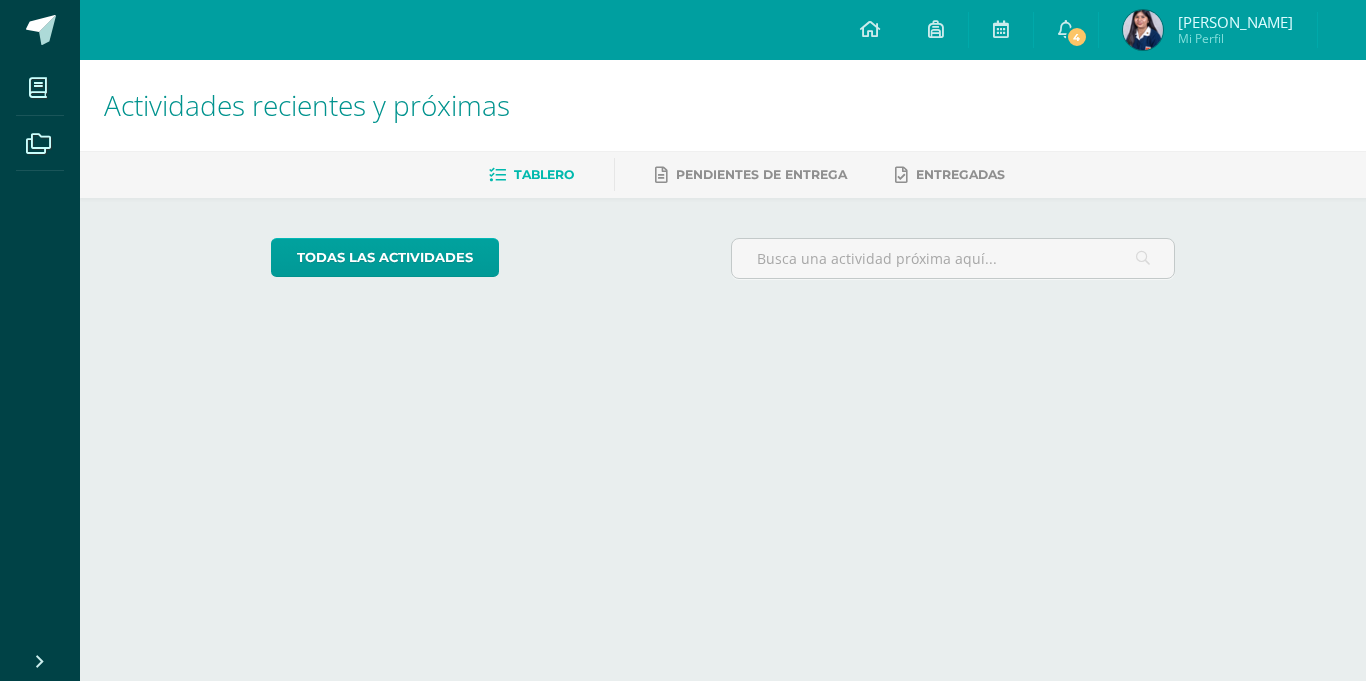 scroll, scrollTop: 0, scrollLeft: 0, axis: both 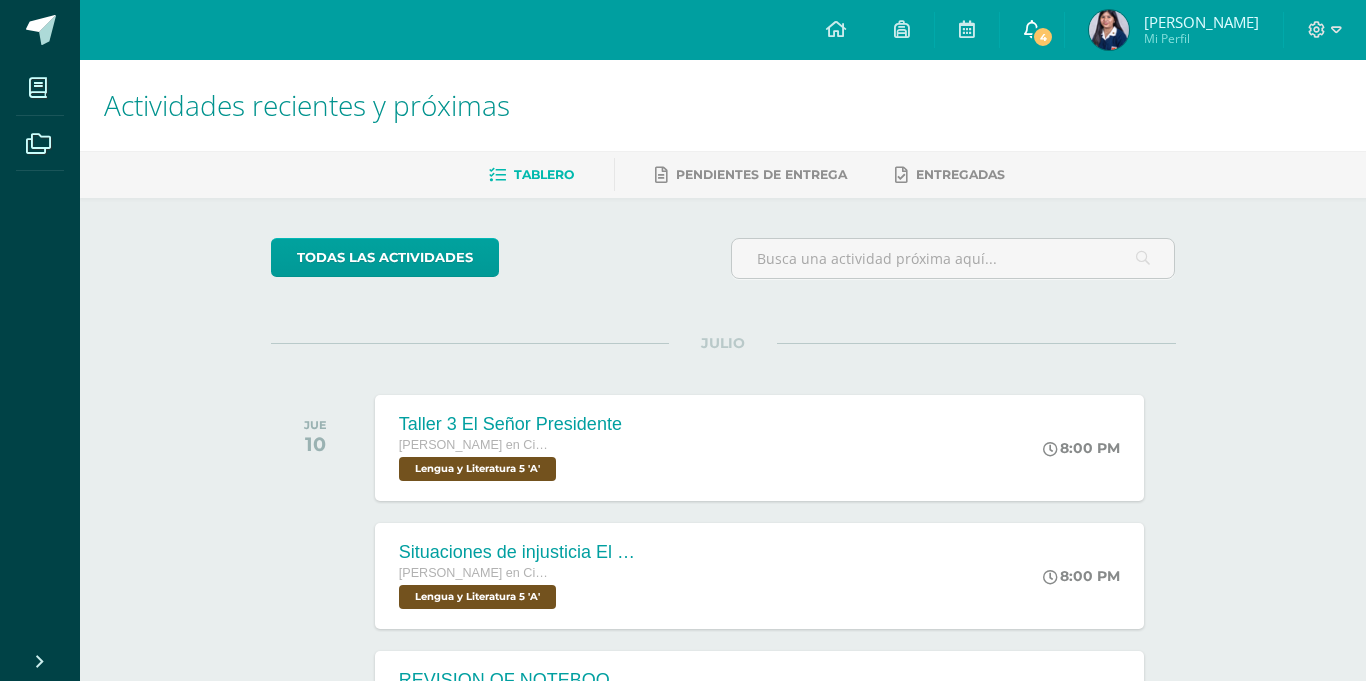 click at bounding box center (1032, 29) 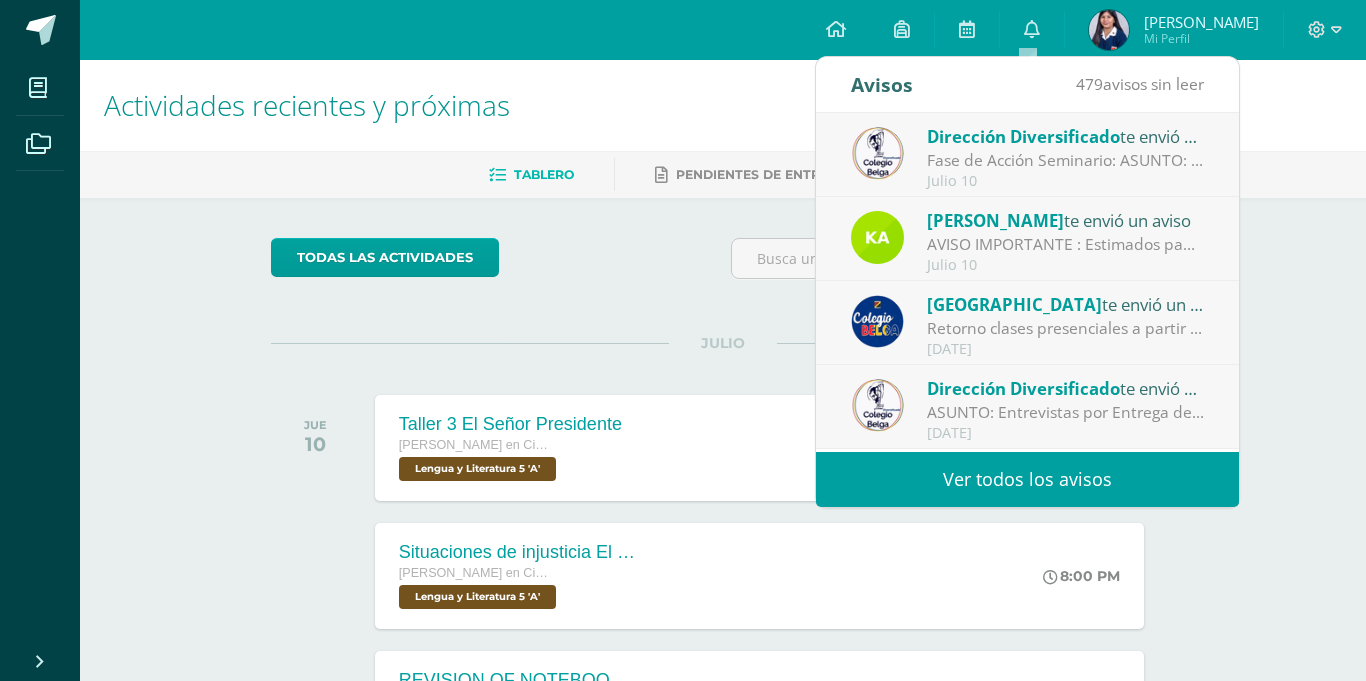 click on "Julio 10" at bounding box center [1066, 265] 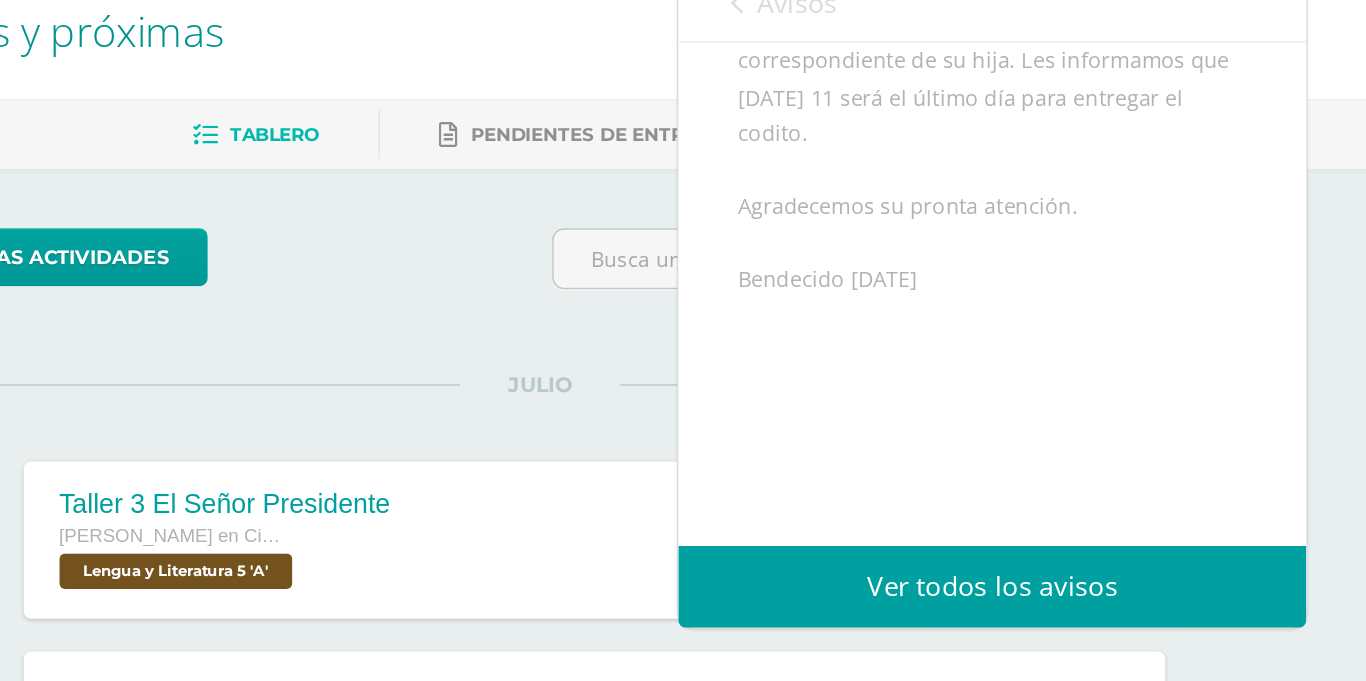 scroll, scrollTop: 0, scrollLeft: 0, axis: both 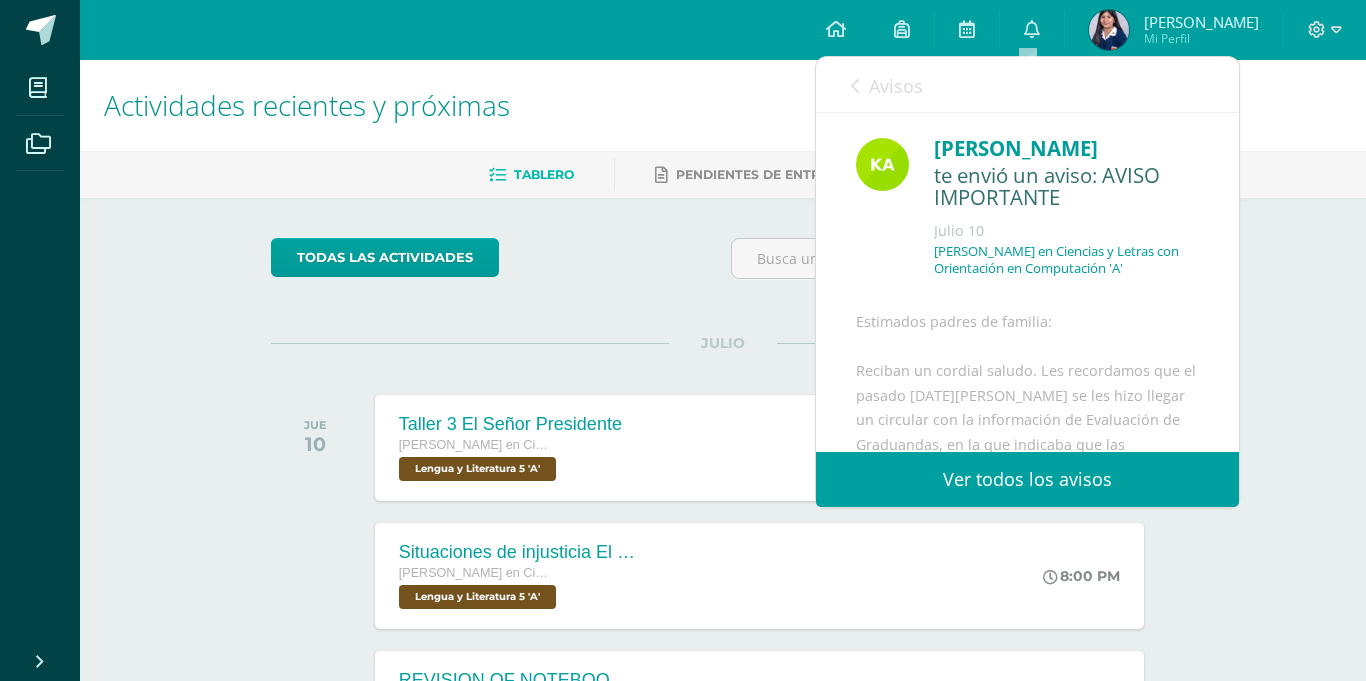 click at bounding box center [855, 86] 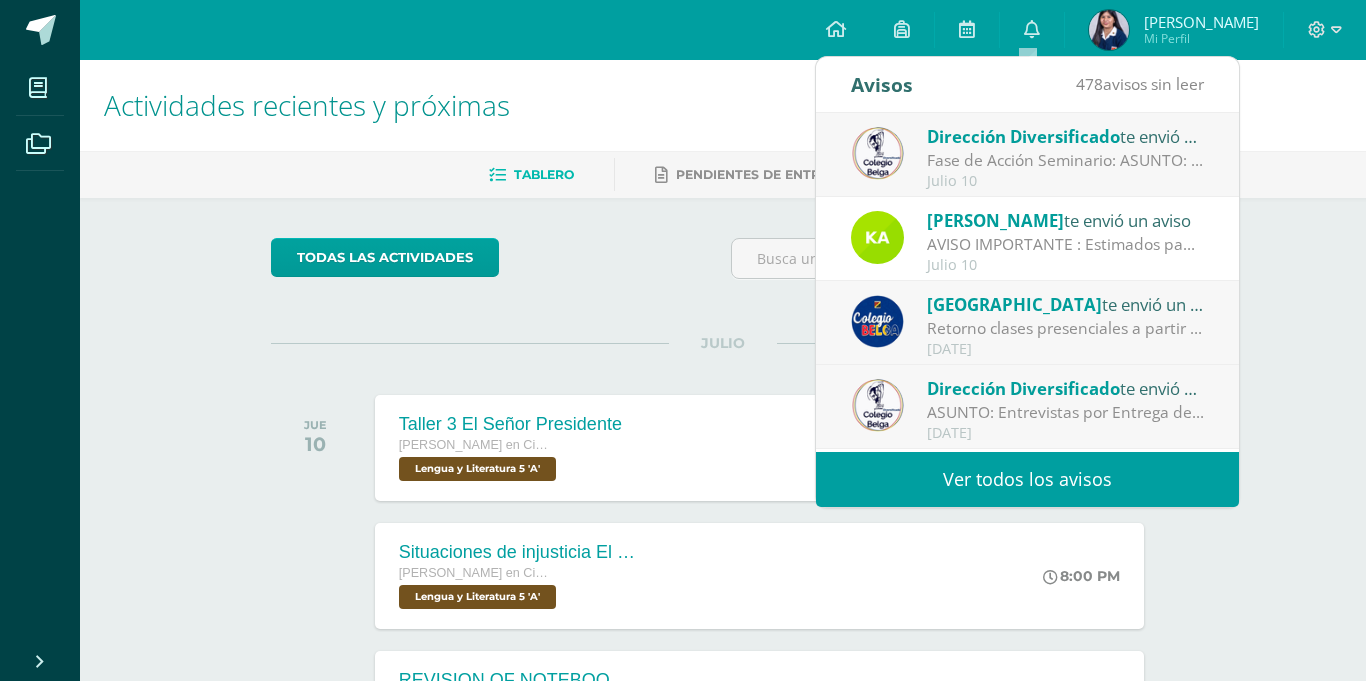 click on "AVISO IMPORTANTE :
Estimados padres de familia:
Reciban un cordial saludo. Les recordamos que el pasado [DATE][PERSON_NAME] se les hizo llegar un circular con la información de Evaluación de Graduandas, en la que indicaba que las educandas debían hacer entrega del codito el [DATE].
A la fecha, aún no hemos recibido el codito correspondiente de su hija. Les informamos que [DATE] 11 será el último día para entregar el codito.
Agradecemos su pronta atención.
Bendecido [DATE]" at bounding box center (1066, 244) 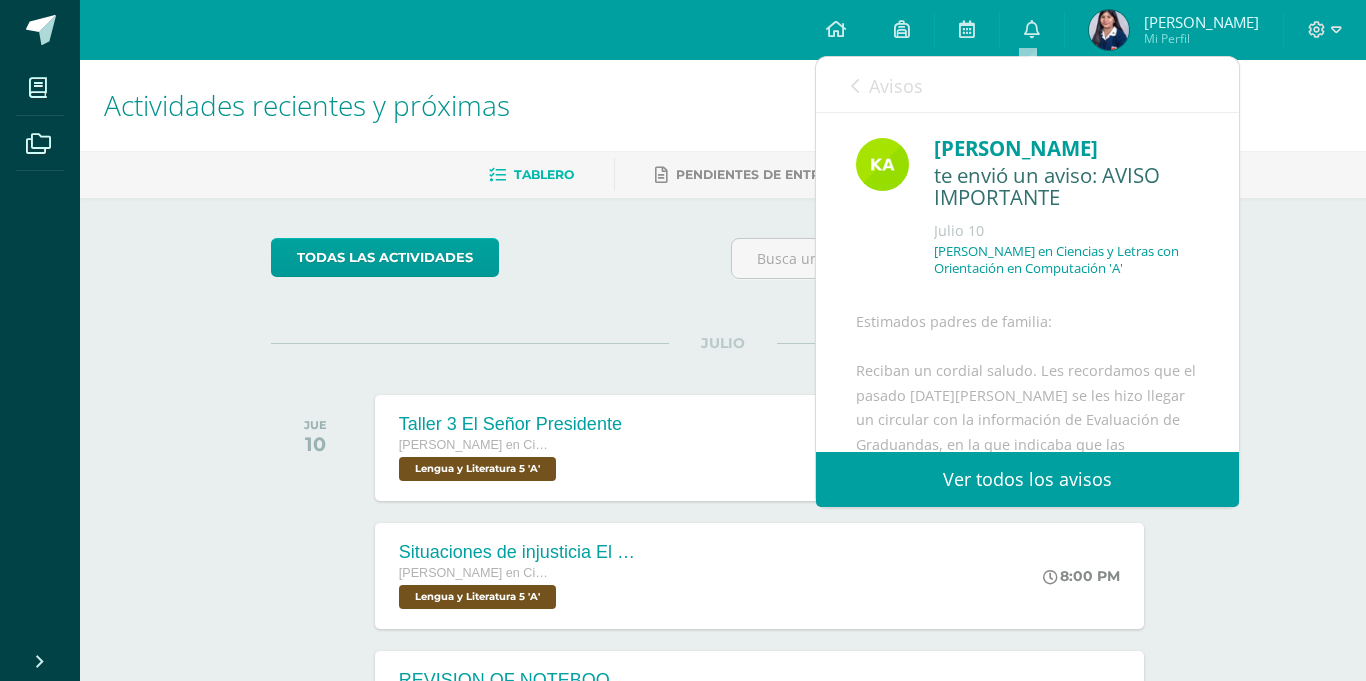 click on "Avisos" at bounding box center (887, 85) 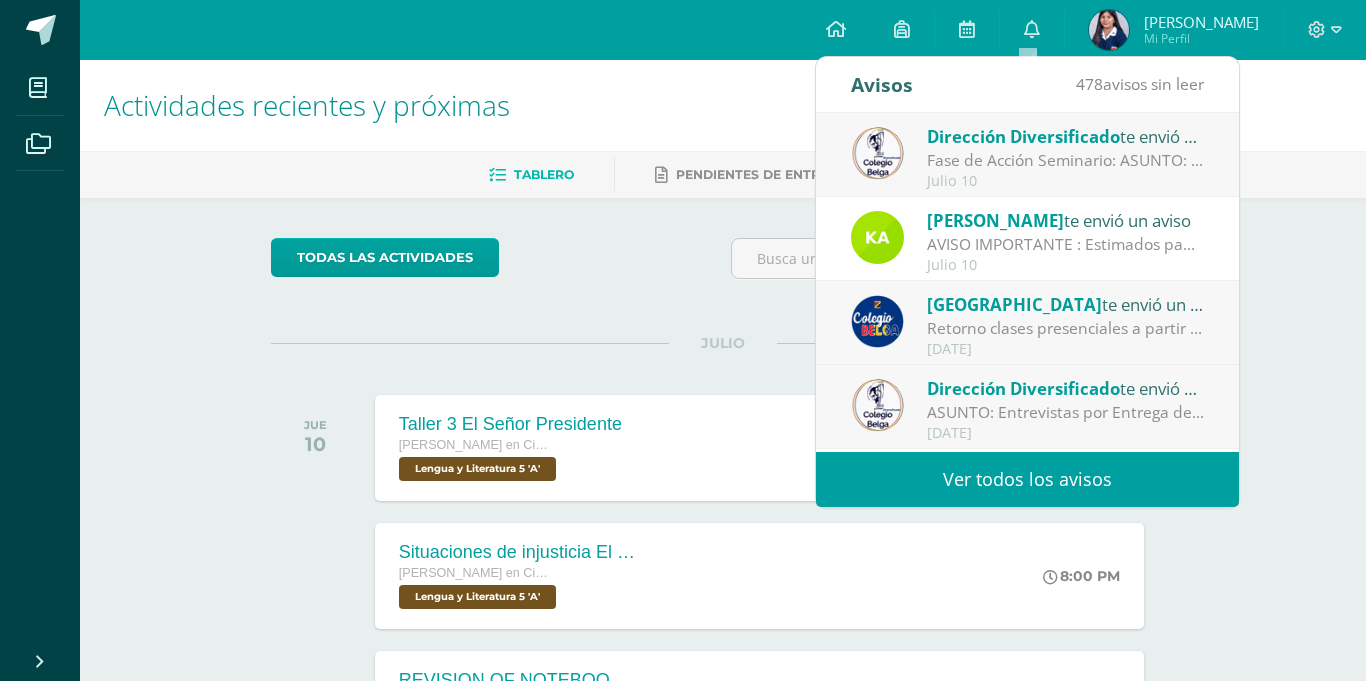 click on "Karla   te envió un aviso" at bounding box center (1066, 220) 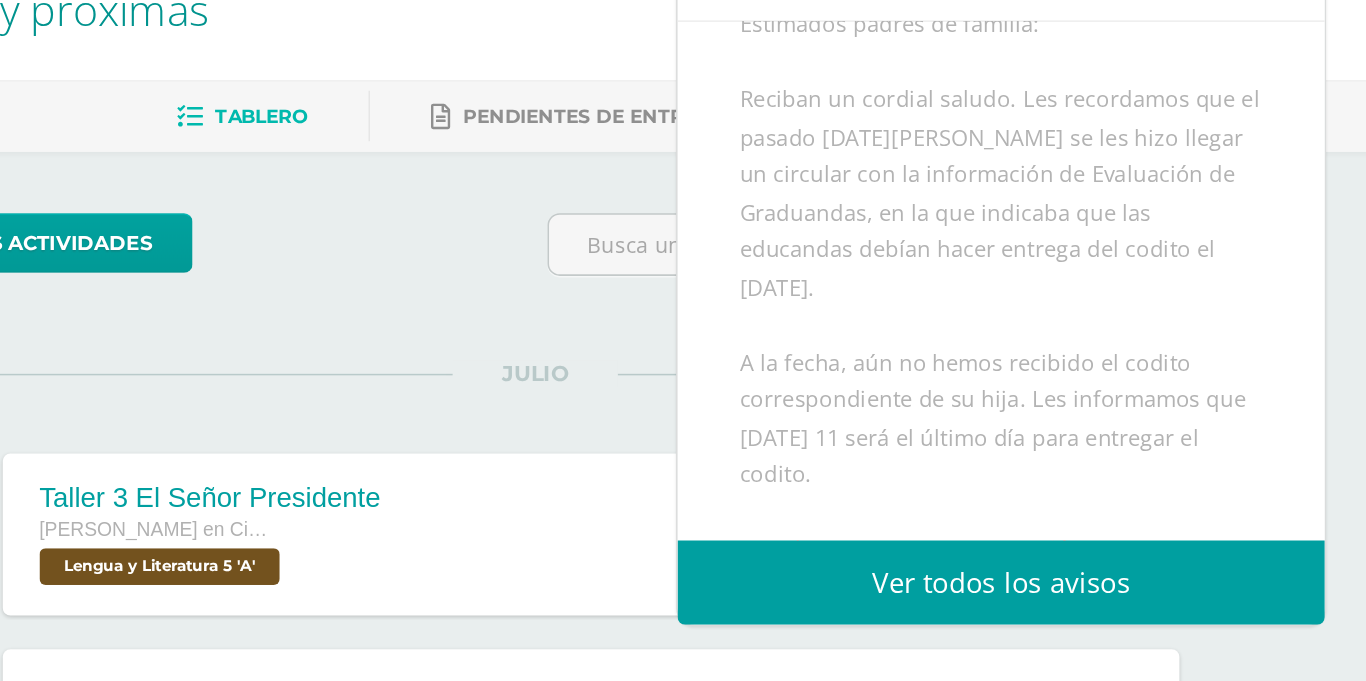scroll, scrollTop: 208, scrollLeft: 0, axis: vertical 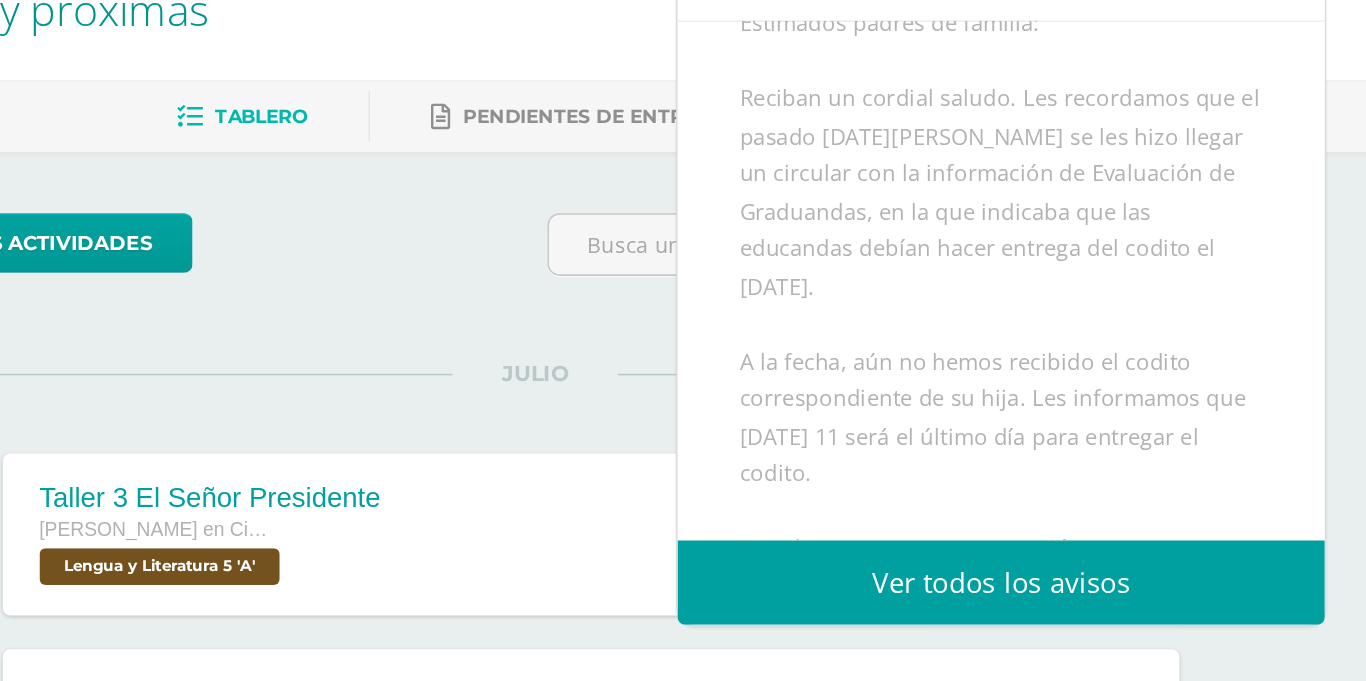 click on "Estimados padres de familia: Reciban un cordial saludo. Les recordamos que el pasado 16 de junio se les hizo llegar un circular con la información de Evaluación de Graduandas, en la que indicaba que las educandas debían hacer entrega del codito el miércoles 2 de julio. A la fecha, aún no hemos recibido el codito correspondiente de su hija. Les informamos que mañana 11 será el último día para entregar el codito. Agradecemos su pronta atención. Bendecido Jueves" at bounding box center [1027, 383] 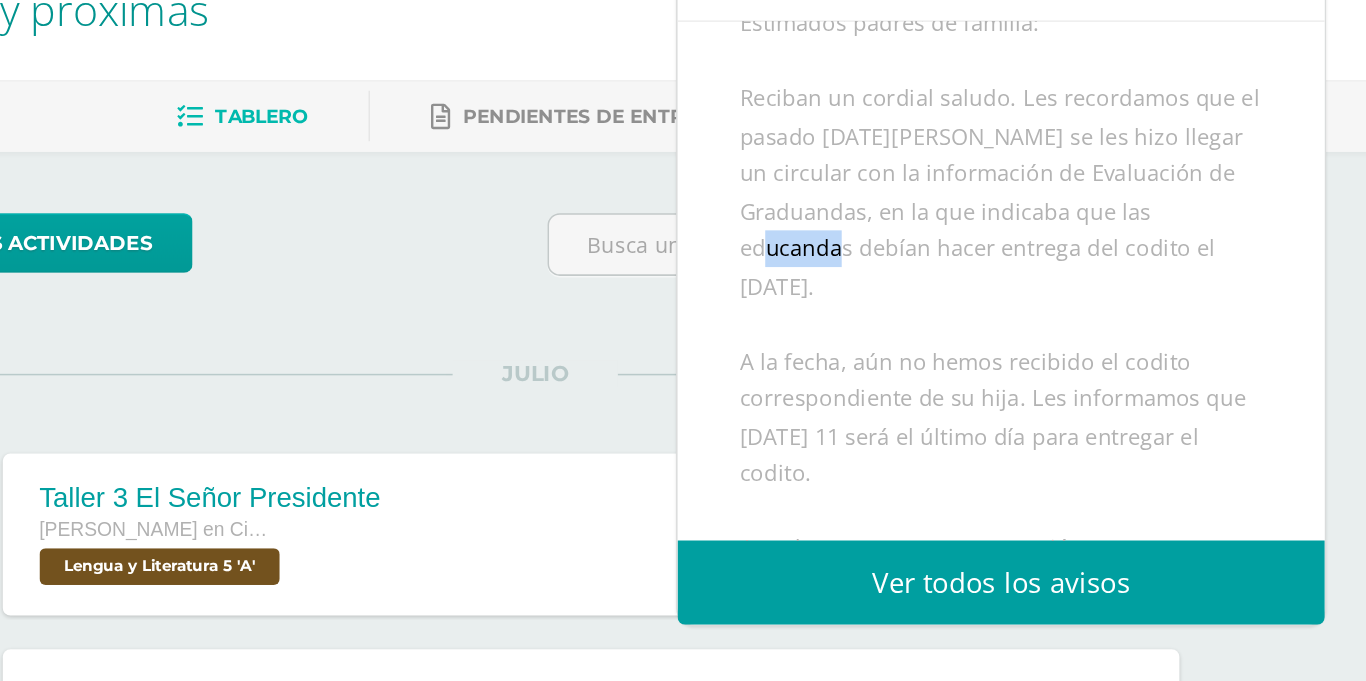click on "Estimados padres de familia: Reciban un cordial saludo. Les recordamos que el pasado 16 de junio se les hizo llegar un circular con la información de Evaluación de Graduandas, en la que indicaba que las educandas debían hacer entrega del codito el miércoles 2 de julio. A la fecha, aún no hemos recibido el codito correspondiente de su hija. Les informamos que mañana 11 será el último día para entregar el codito. Agradecemos su pronta atención. Bendecido Jueves" at bounding box center [1027, 383] 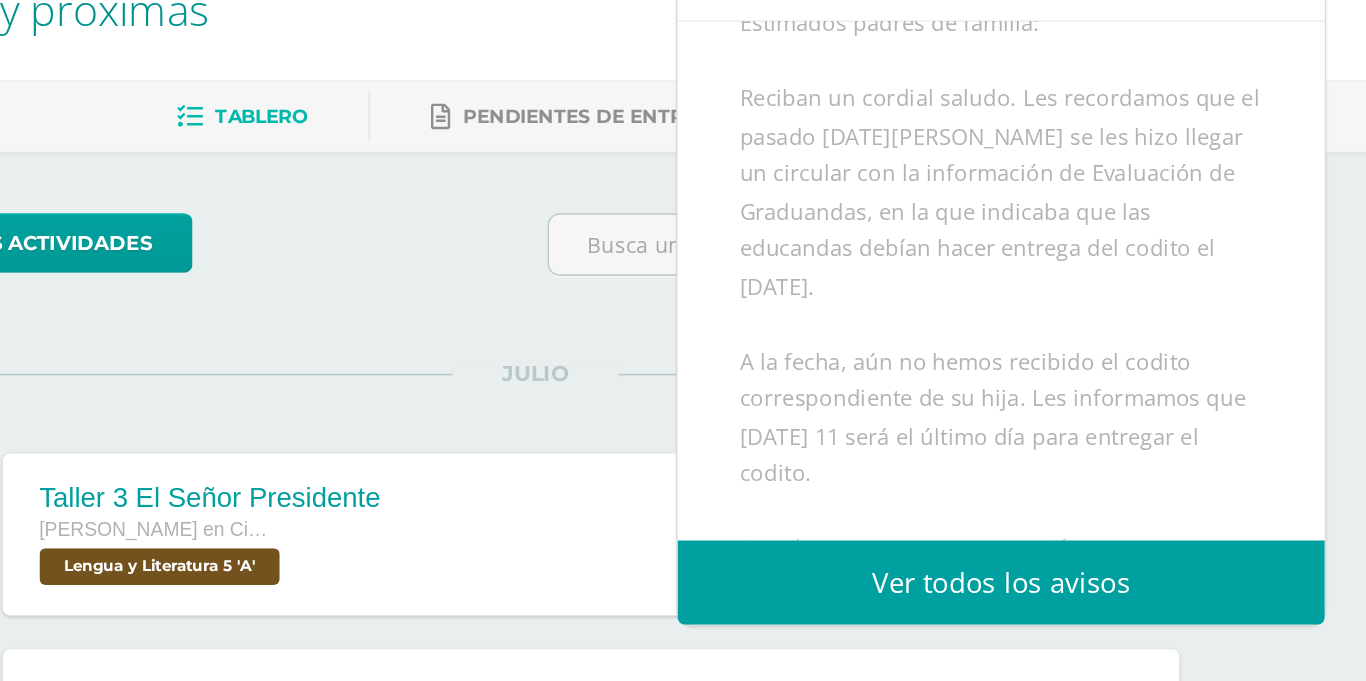 click on "Estimados padres de familia: Reciban un cordial saludo. Les recordamos que el pasado 16 de junio se les hizo llegar un circular con la información de Evaluación de Graduandas, en la que indicaba que las educandas debían hacer entrega del codito el miércoles 2 de julio. A la fecha, aún no hemos recibido el codito correspondiente de su hija. Les informamos que mañana 11 será el último día para entregar el codito. Agradecemos su pronta atención. Bendecido Jueves" at bounding box center [1027, 383] 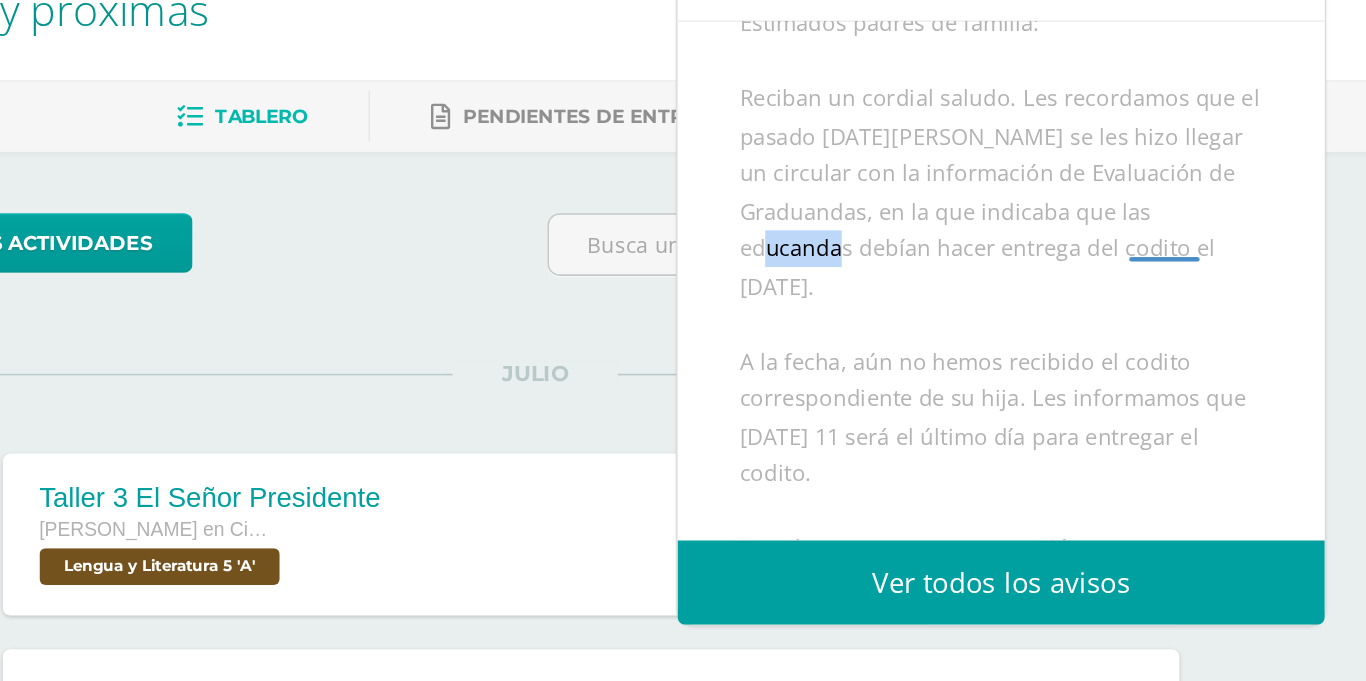 click on "Estimados padres de familia: Reciban un cordial saludo. Les recordamos que el pasado 16 de junio se les hizo llegar un circular con la información de Evaluación de Graduandas, en la que indicaba que las educandas debían hacer entrega del codito el miércoles 2 de julio. A la fecha, aún no hemos recibido el codito correspondiente de su hija. Les informamos que mañana 11 será el último día para entregar el codito. Agradecemos su pronta atención. Bendecido Jueves" at bounding box center (1027, 383) 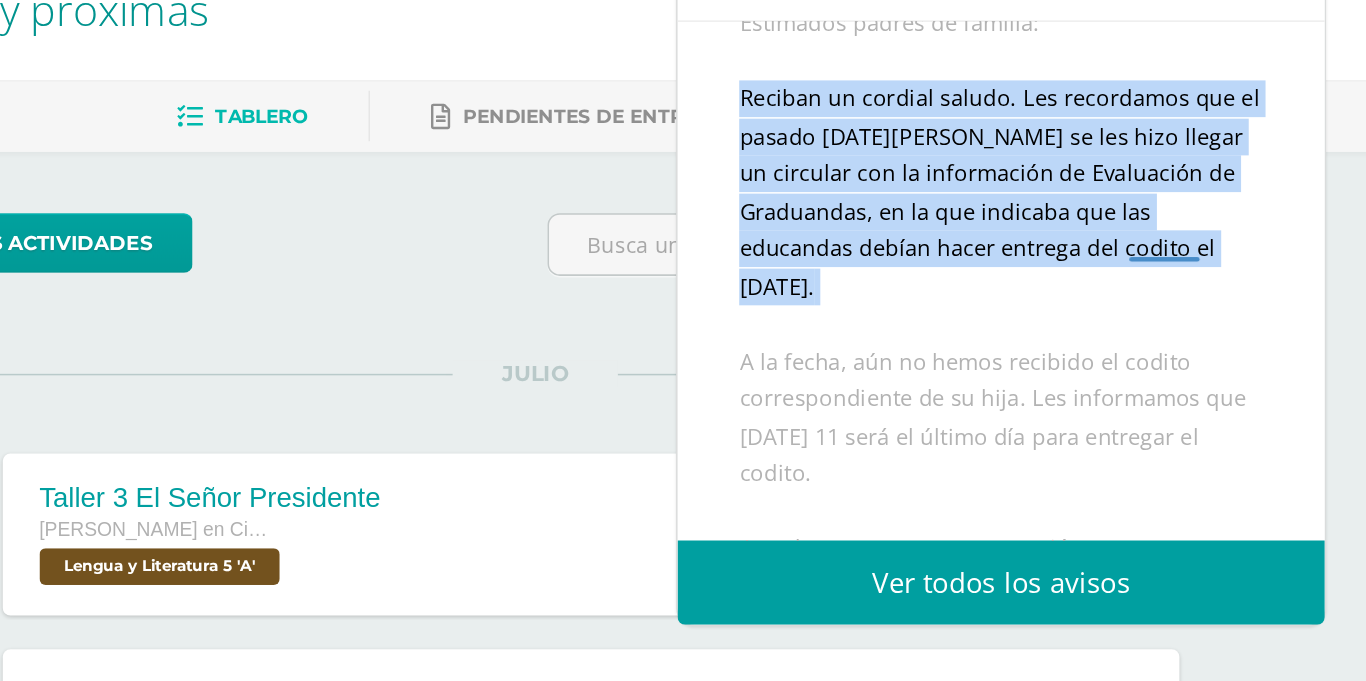 click on "Estimados padres de familia: Reciban un cordial saludo. Les recordamos que el pasado 16 de junio se les hizo llegar un circular con la información de Evaluación de Graduandas, en la que indicaba que las educandas debían hacer entrega del codito el miércoles 2 de julio. A la fecha, aún no hemos recibido el codito correspondiente de su hija. Les informamos que mañana 11 será el último día para entregar el codito. Agradecemos su pronta atención. Bendecido Jueves" at bounding box center [1027, 383] 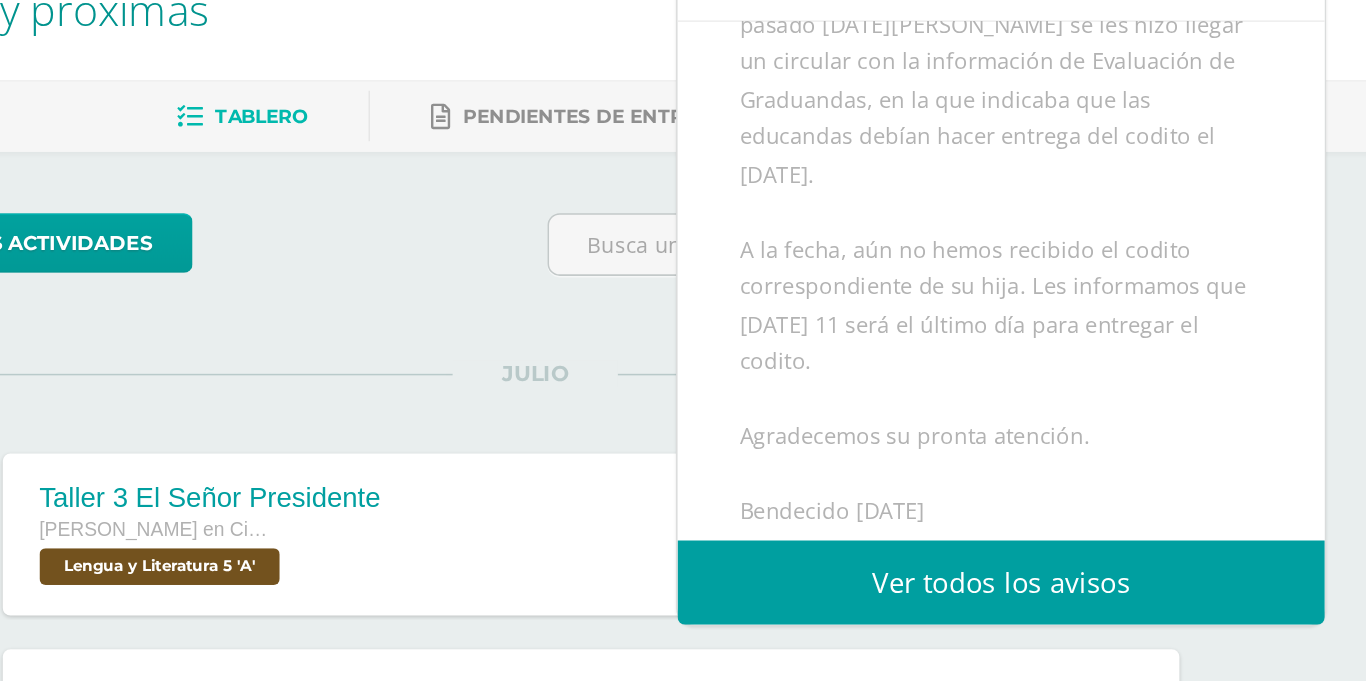 scroll, scrollTop: 284, scrollLeft: 0, axis: vertical 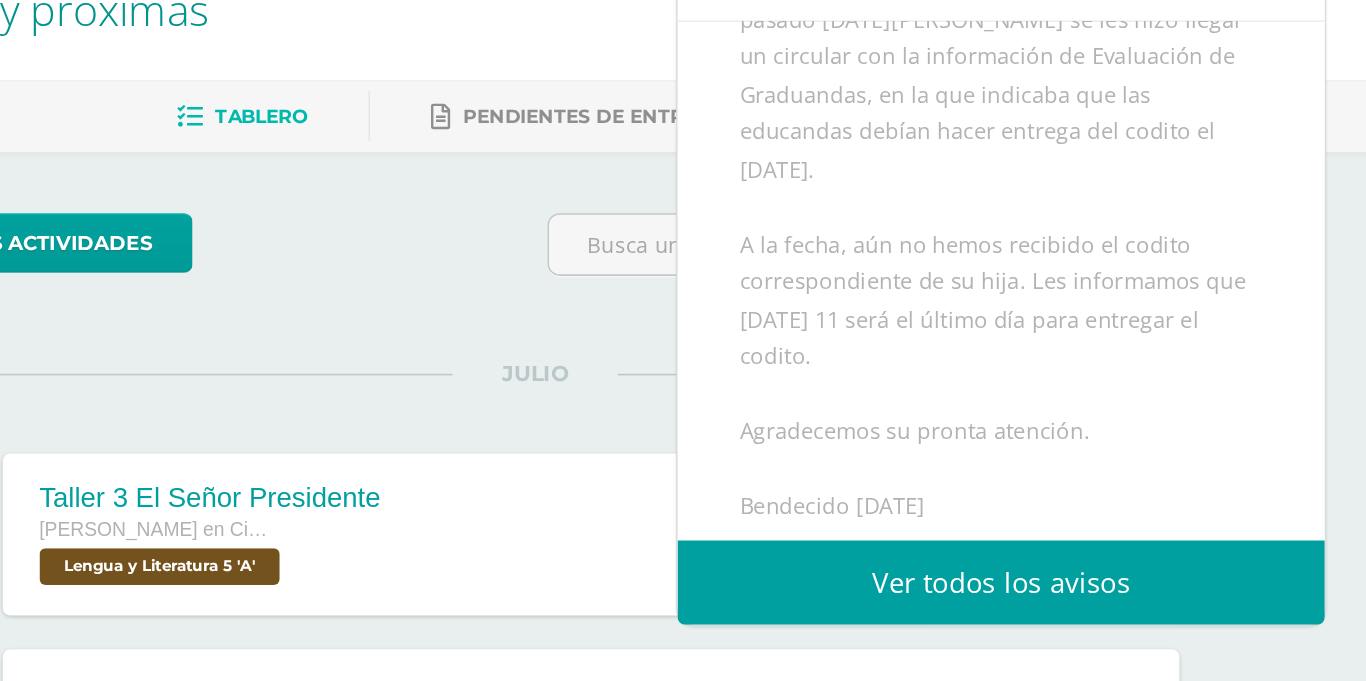 click on "Estimados padres de familia: Reciban un cordial saludo. Les recordamos que el pasado 16 de junio se les hizo llegar un circular con la información de Evaluación de Graduandas, en la que indicaba que las educandas debían hacer entrega del codito el miércoles 2 de julio. A la fecha, aún no hemos recibido el codito correspondiente de su hija. Les informamos que mañana 11 será el último día para entregar el codito. Agradecemos su pronta atención. Bendecido Jueves" at bounding box center [1027, 307] 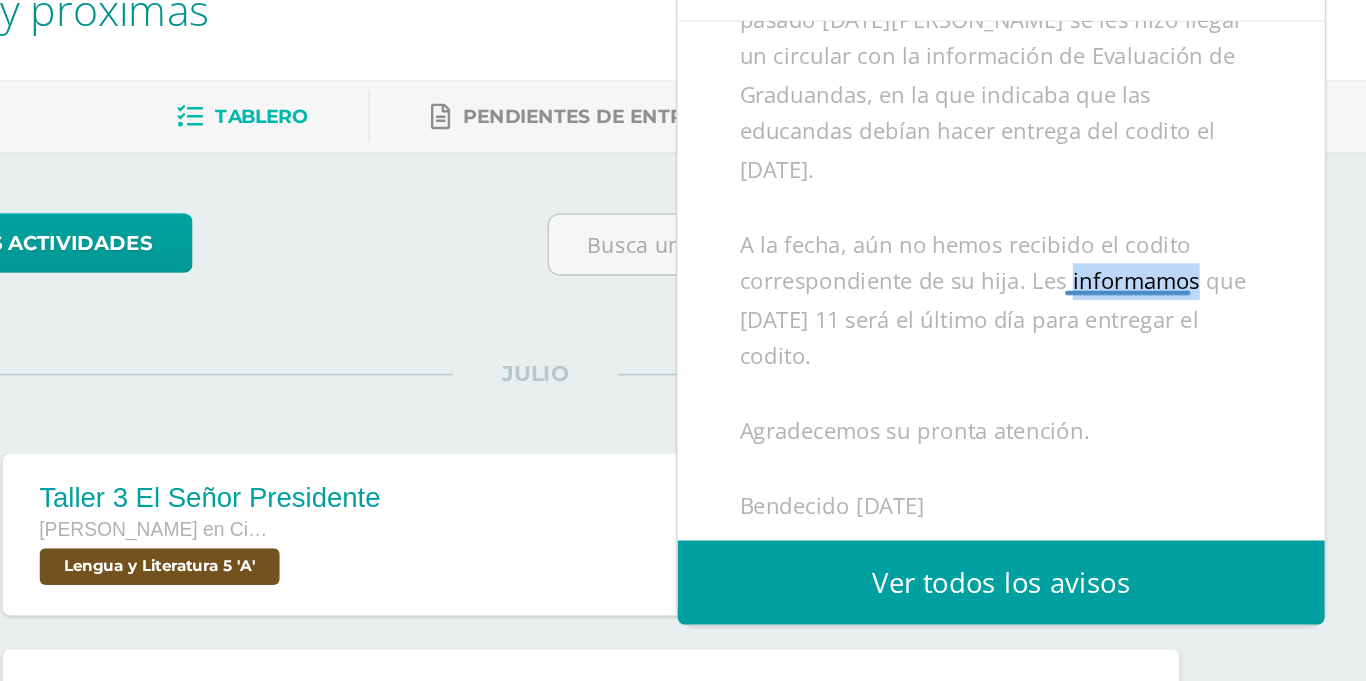 click 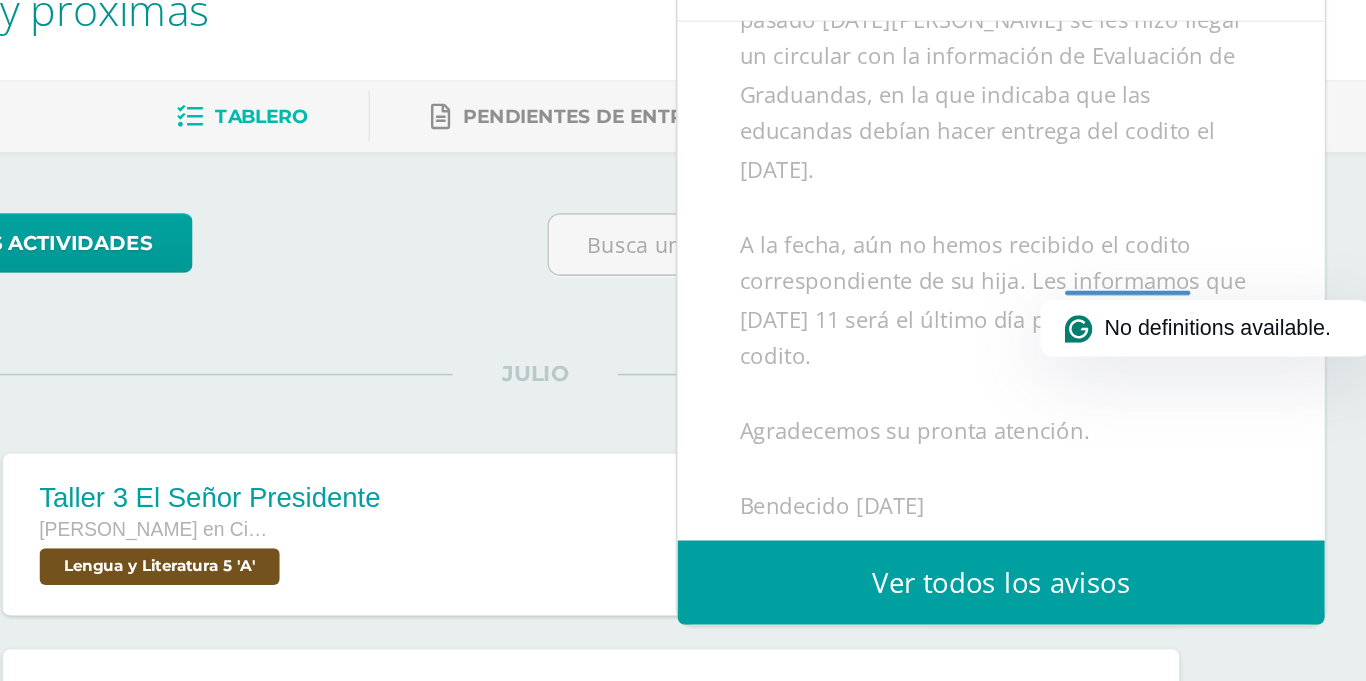 click on "Estimados padres de familia: Reciban un cordial saludo. Les recordamos que el pasado 16 de junio se les hizo llegar un circular con la información de Evaluación de Graduandas, en la que indicaba que las educandas debían hacer entrega del codito el miércoles 2 de julio. A la fecha, aún no hemos recibido el codito correspondiente de su hija. Les informamos que mañana 11 será el último día para entregar el codito. Agradecemos su pronta atención. Bendecido Jueves" at bounding box center (1027, 307) 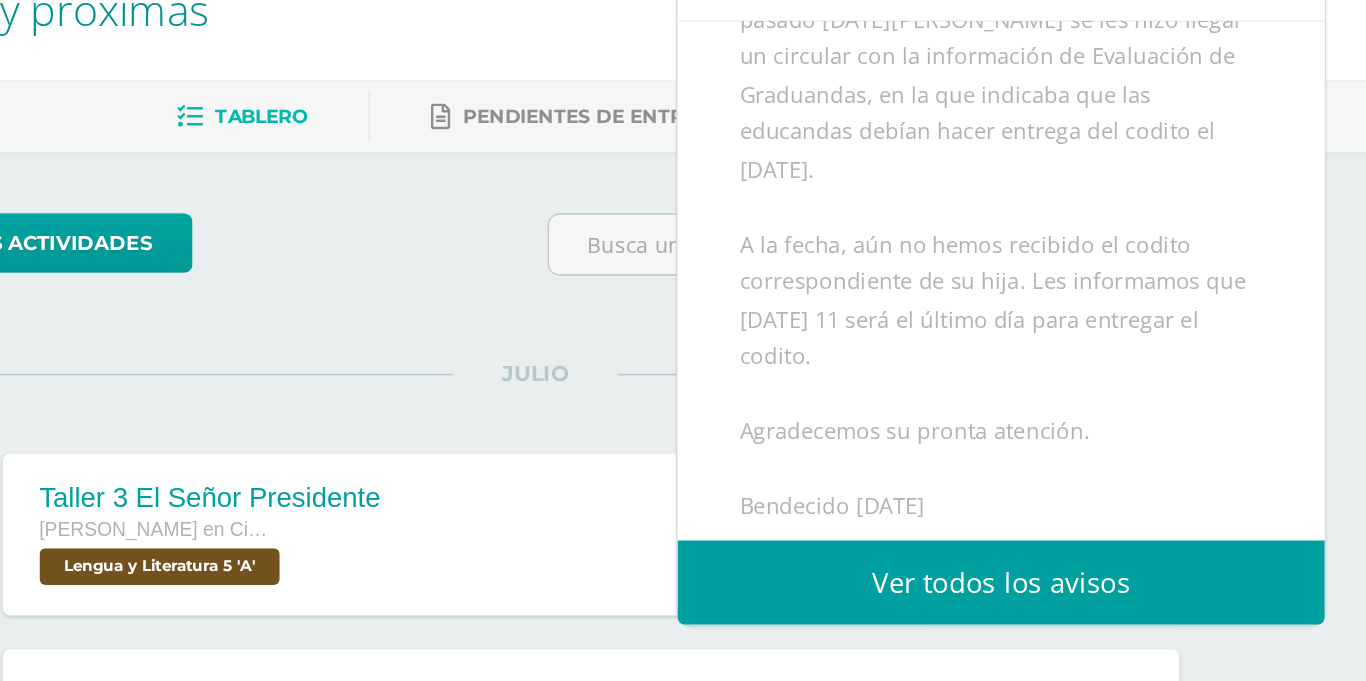 click on "Estimados padres de familia: Reciban un cordial saludo. Les recordamos que el pasado 16 de junio se les hizo llegar un circular con la información de Evaluación de Graduandas, en la que indicaba que las educandas debían hacer entrega del codito el miércoles 2 de julio. A la fecha, aún no hemos recibido el codito correspondiente de su hija. Les informamos que mañana 11 será el último día para entregar el codito. Agradecemos su pronta atención. Bendecido Jueves" at bounding box center [1027, 307] 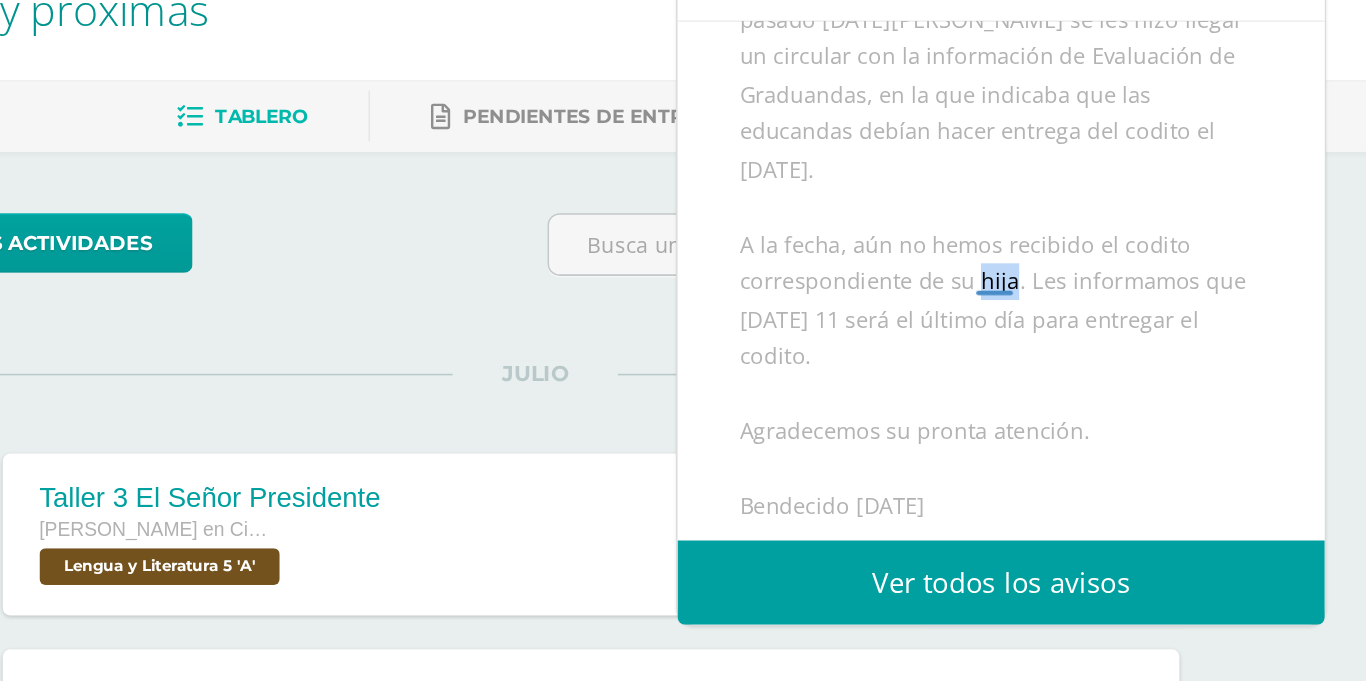click on "Estimados padres de familia: Reciban un cordial saludo. Les recordamos que el pasado 16 de junio se les hizo llegar un circular con la información de Evaluación de Graduandas, en la que indicaba que las educandas debían hacer entrega del codito el miércoles 2 de julio. A la fecha, aún no hemos recibido el codito correspondiente de su hija. Les informamos que mañana 11 será el último día para entregar el codito. Agradecemos su pronta atención. Bendecido Jueves" at bounding box center (1027, 307) 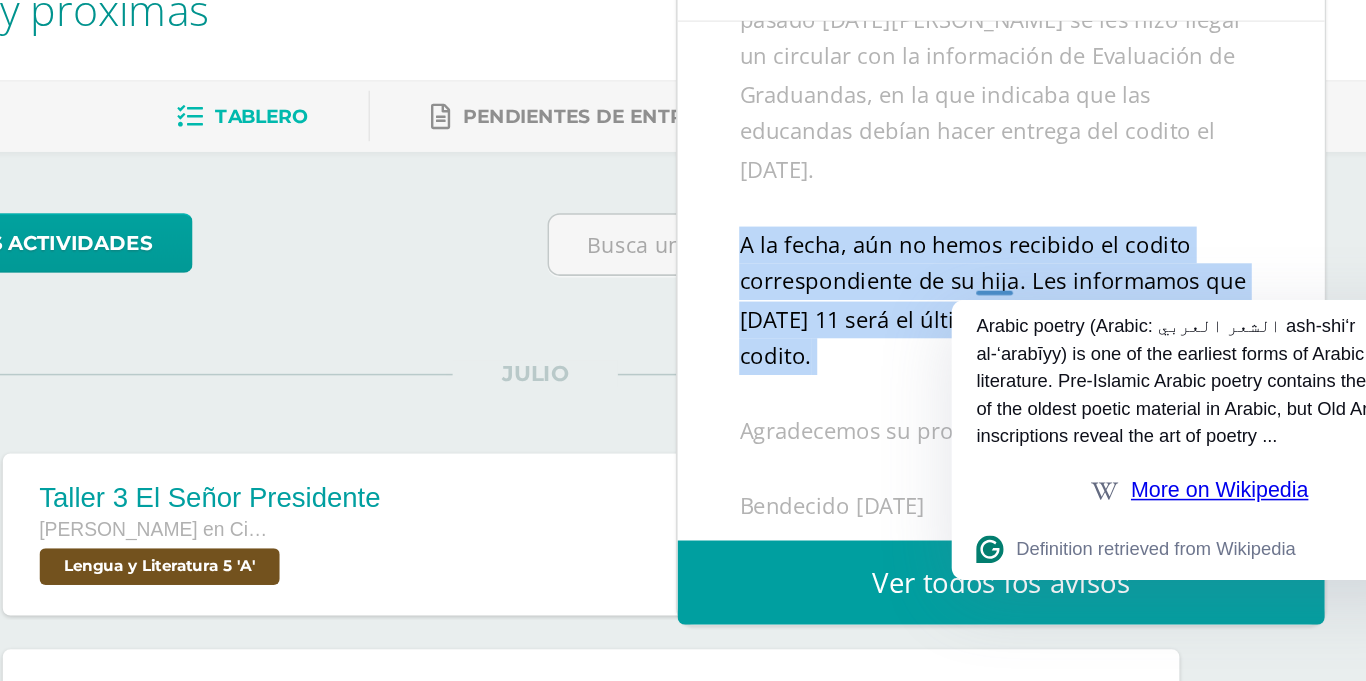 click on "Estimados padres de familia: Reciban un cordial saludo. Les recordamos que el pasado 16 de junio se les hizo llegar un circular con la información de Evaluación de Graduandas, en la que indicaba que las educandas debían hacer entrega del codito el miércoles 2 de julio. A la fecha, aún no hemos recibido el codito correspondiente de su hija. Les informamos que mañana 11 será el último día para entregar el codito. Agradecemos su pronta atención. Bendecido Jueves" at bounding box center [1027, 307] 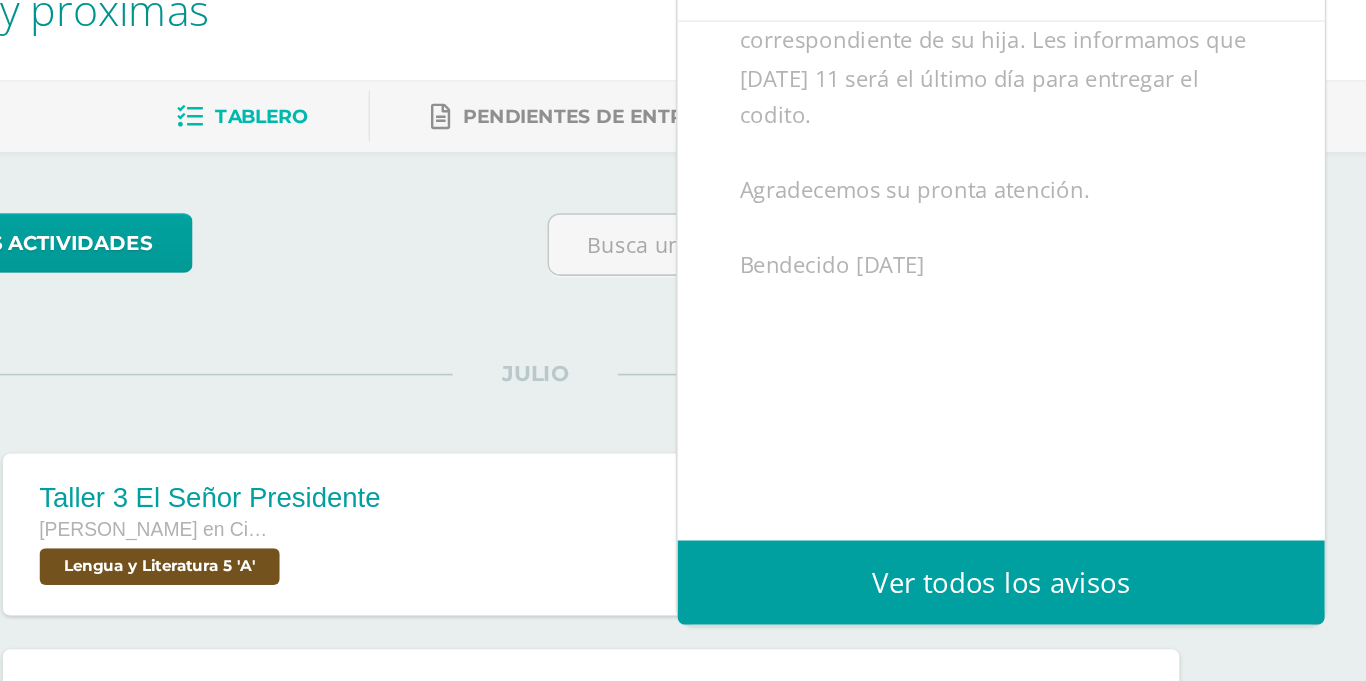 scroll, scrollTop: 0, scrollLeft: 0, axis: both 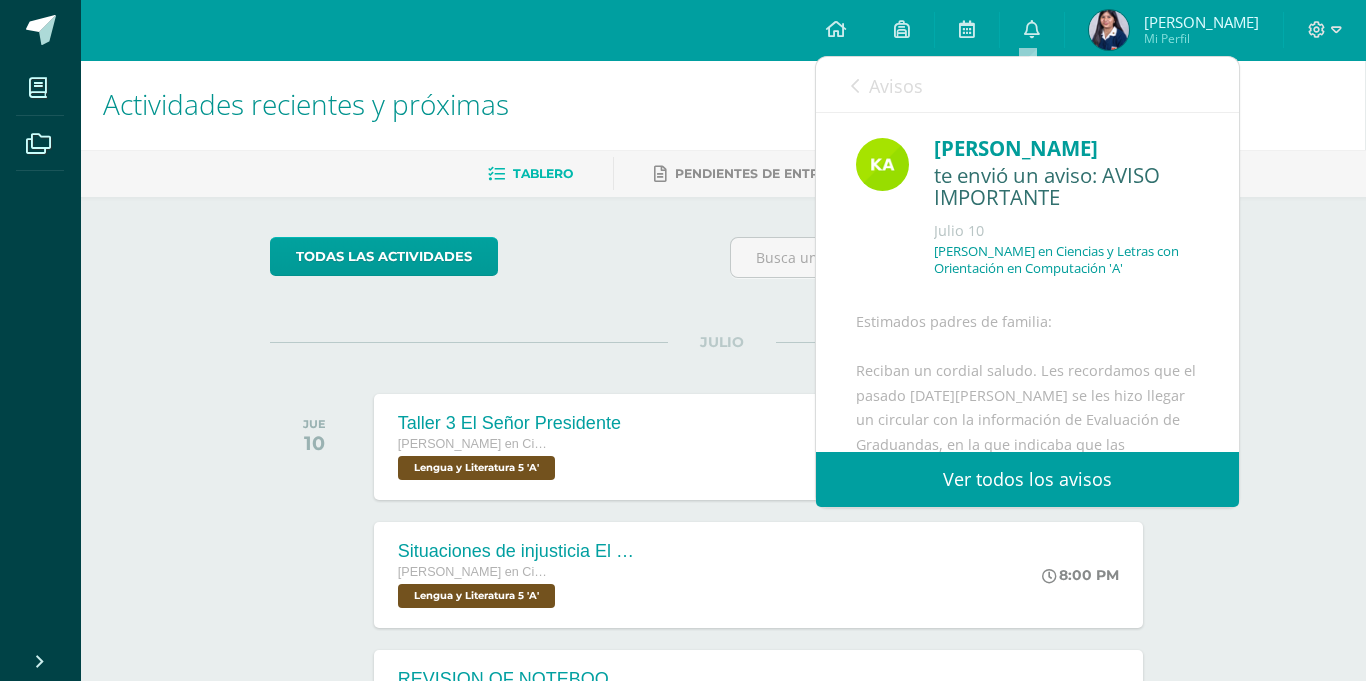 click at bounding box center (855, 86) 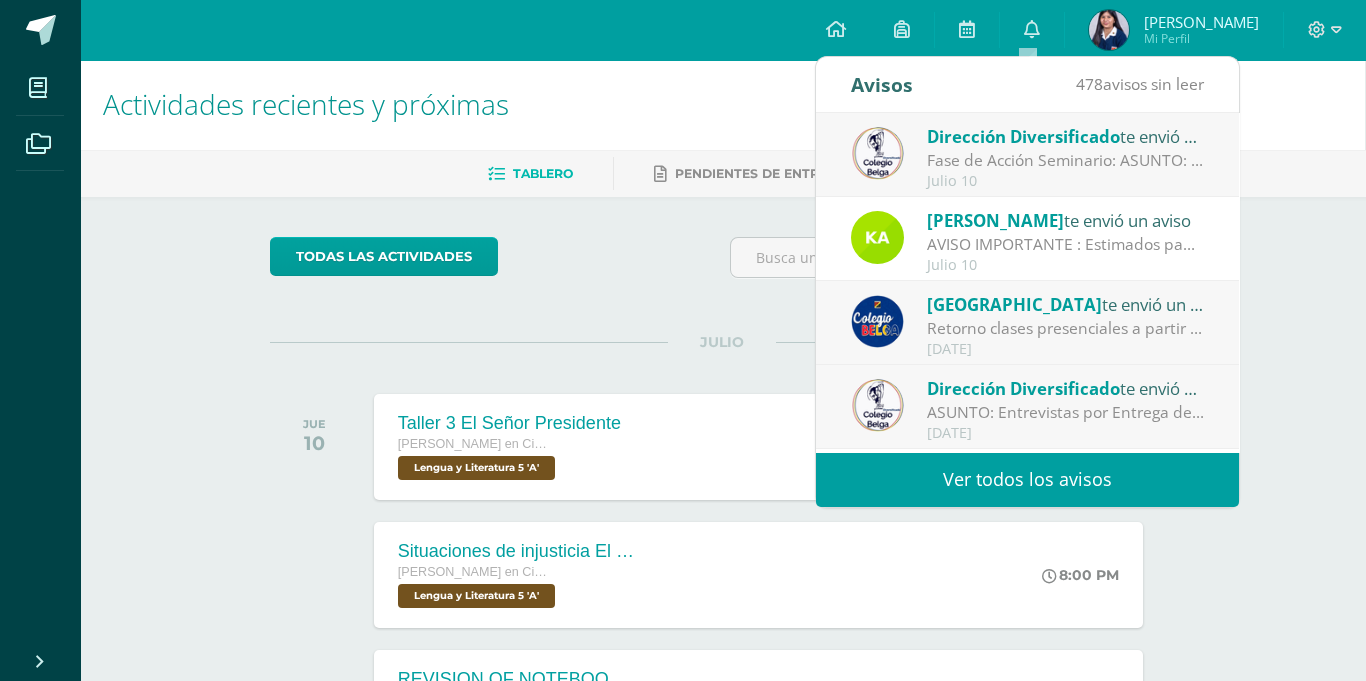 click at bounding box center [877, 237] 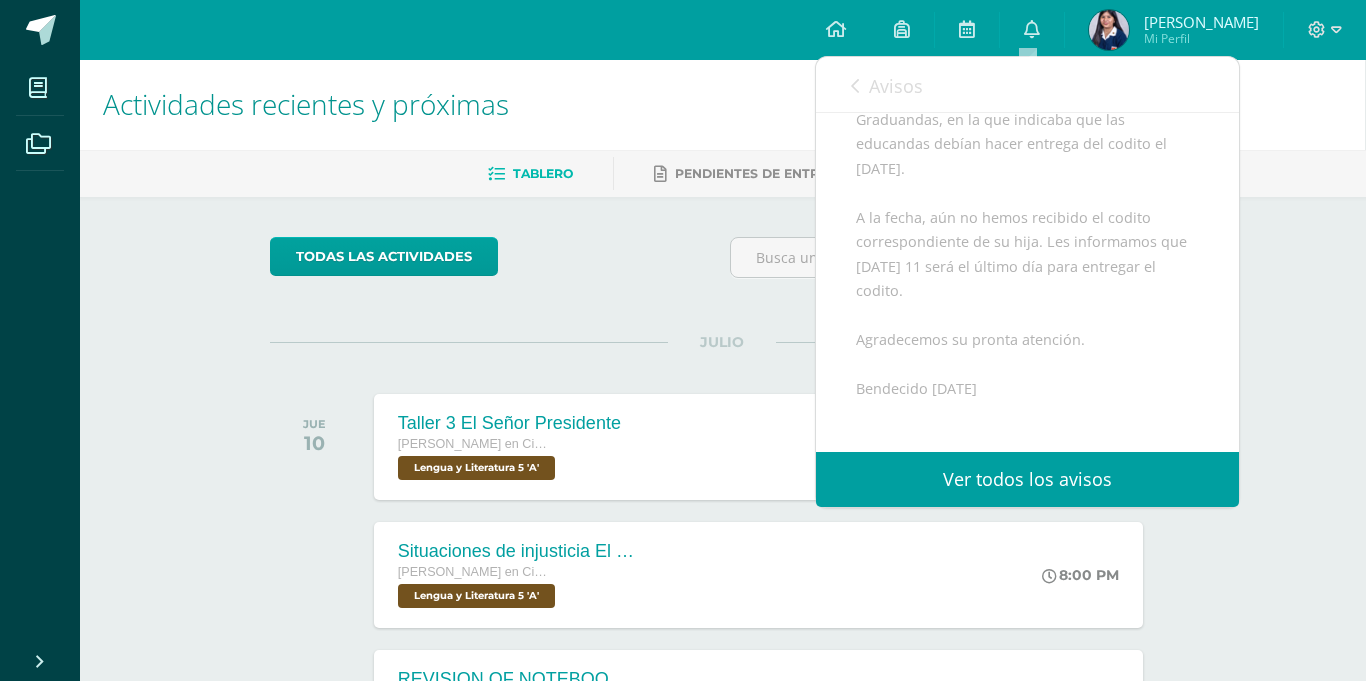 scroll, scrollTop: 466, scrollLeft: 0, axis: vertical 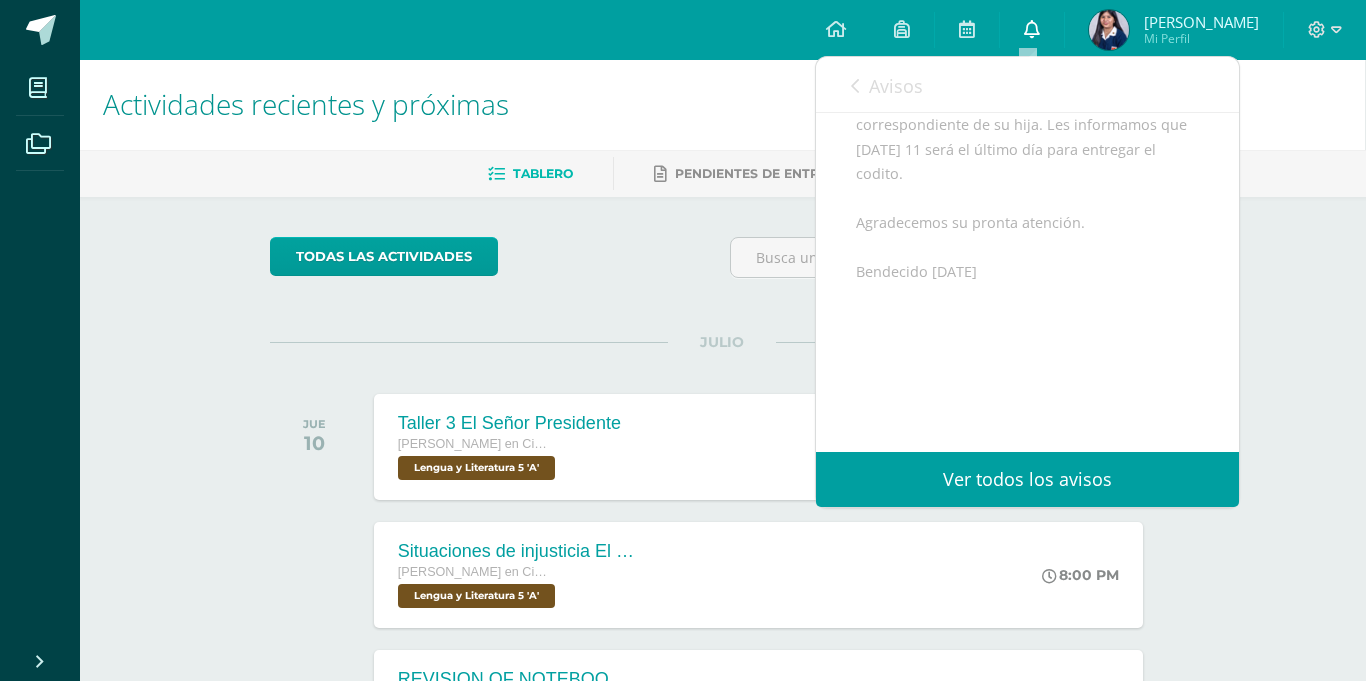 click at bounding box center (1032, 29) 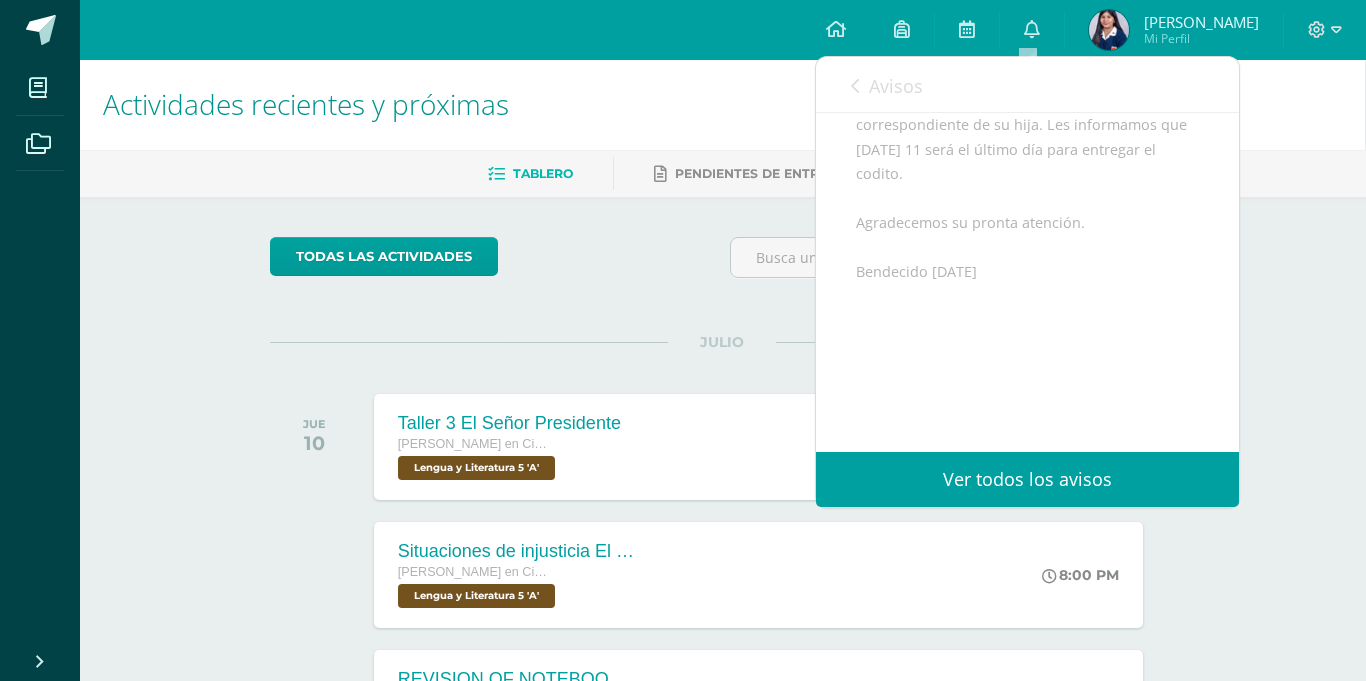 click on "Ver todos los avisos" at bounding box center (1027, 479) 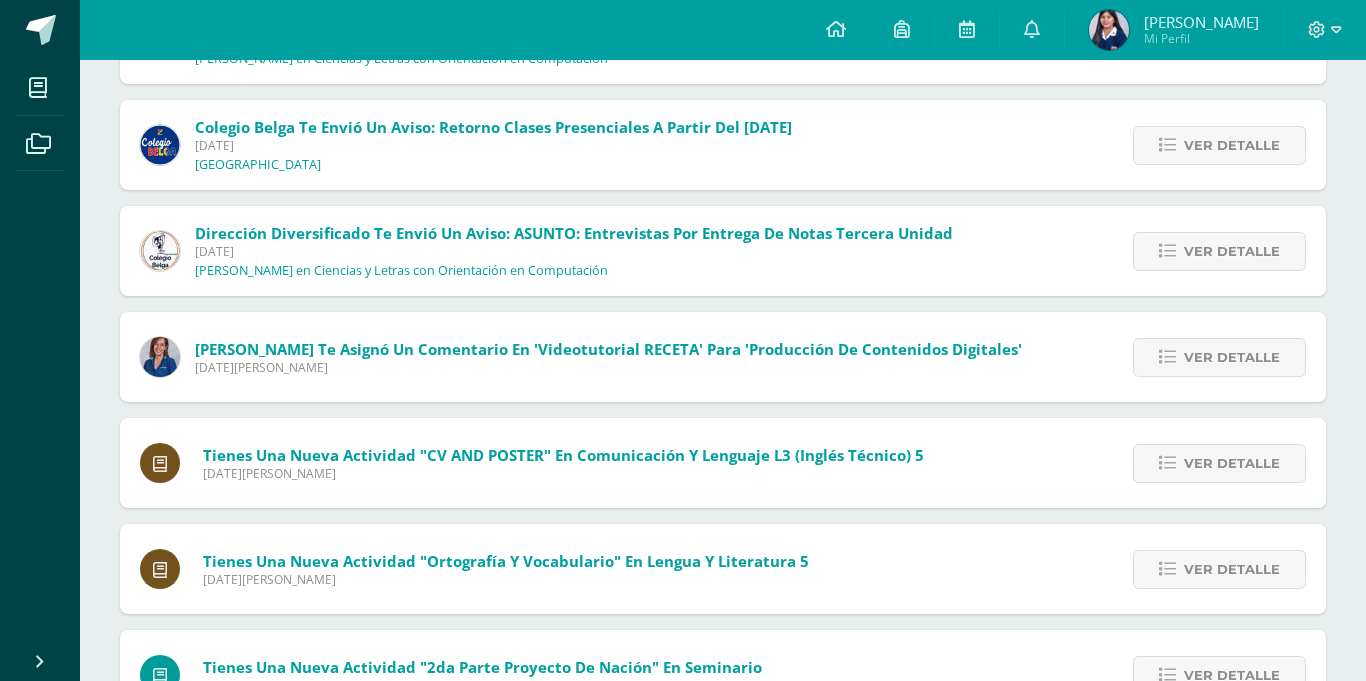 scroll, scrollTop: 0, scrollLeft: 0, axis: both 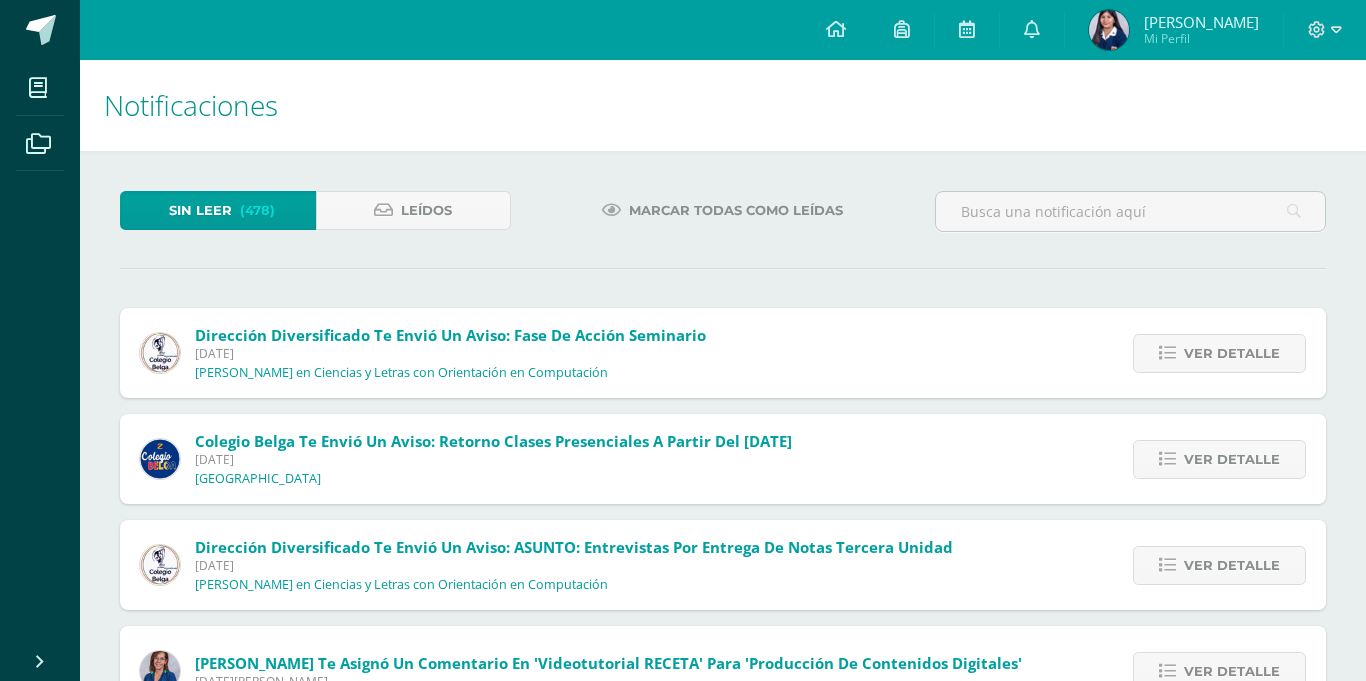 click on "Sin leer (478) Leídos Marcar todas como leídas Dirección Diversificado te envió un aviso: Fase de Acción Seminario
Jueves 10 de Julio de 2025
Quinto Bachillerato en Ciencias y Letras con Orientación en Computación Ver detalle
ASUNTO: Fase de Acción Seminario Estimados Padres de Familia: Reciban un saludo cordial, con nuestros mejores deseos por su bienestar y el de su familia bajo la protección de nuestros Santos Patronos. Les informamos que como parte de las estrategias de enseñanza – aprendizaje en el curso de Seminario, las educandas de 5º Bachillerato en Ciencias y Letras y 5º Bachillerato en Ciencias y Letras con Orientación en Computación estarán realizando la Fase de Acción (Trabajo de Campo) en la Escuela Nacional Central de Ciencias Comerciales, en la circular adjunta encontrará información muy importante para tomar en cuenta. Gracias por su atención. María Teresa Rivera Castillo Ciclo de Educación Diversificada Graficas" at bounding box center [723, 805] 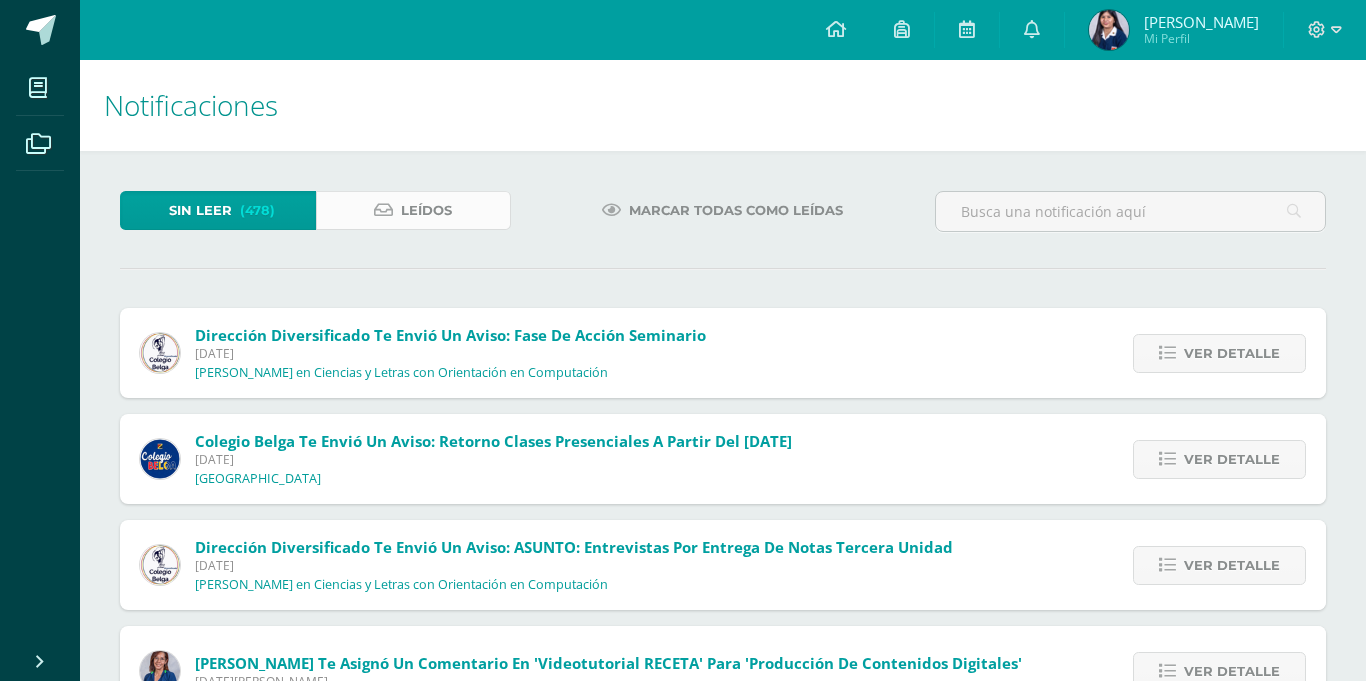 click on "Leídos" at bounding box center [414, 210] 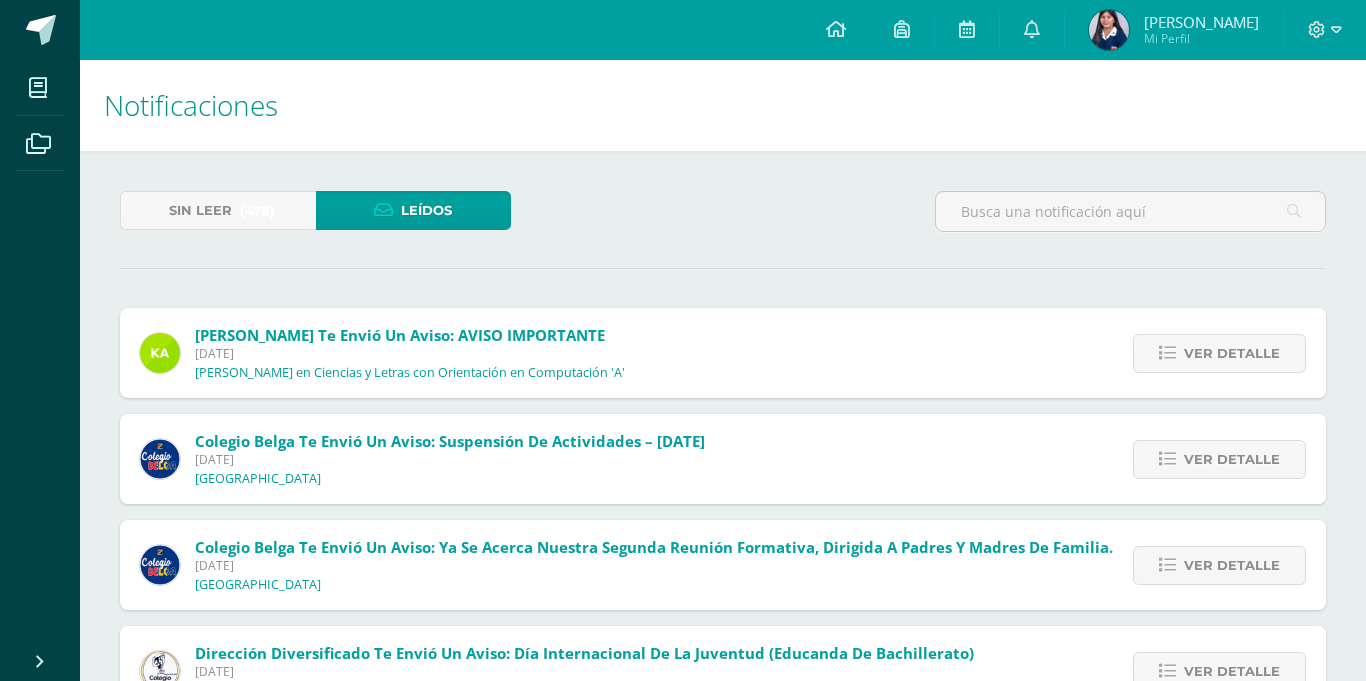 scroll, scrollTop: 0, scrollLeft: 0, axis: both 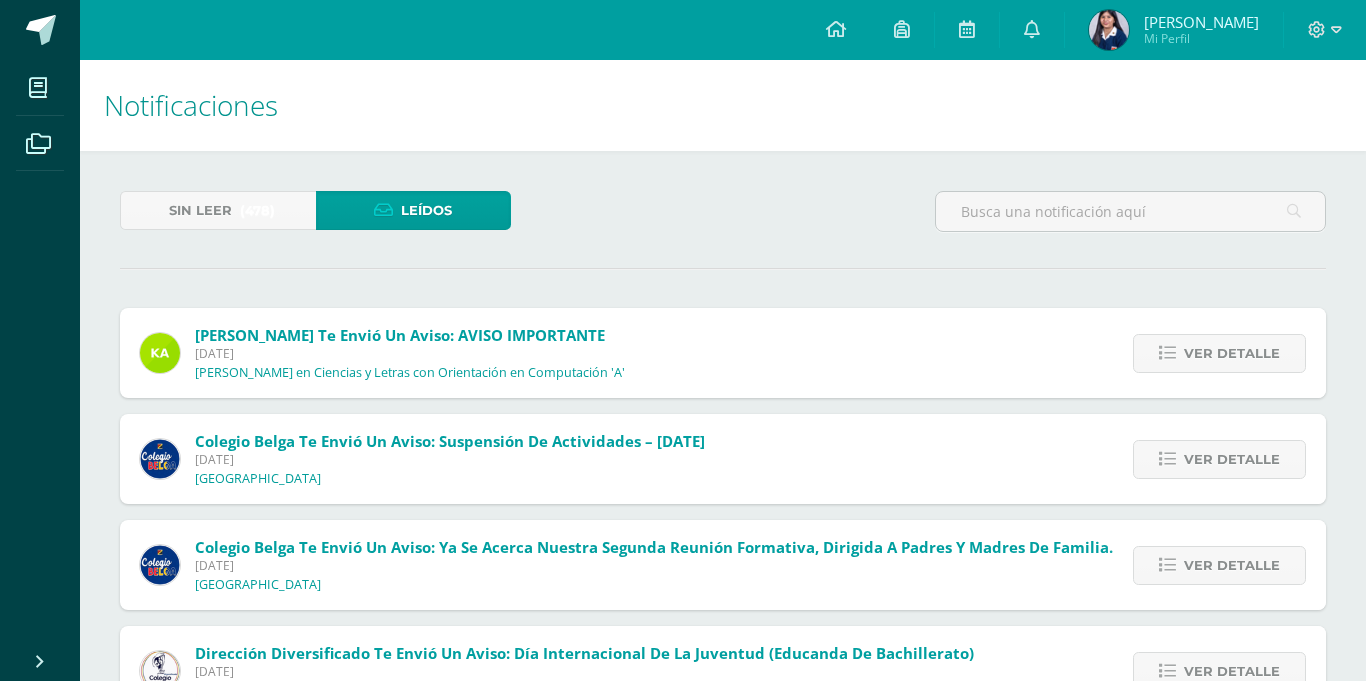 click at bounding box center (160, 353) 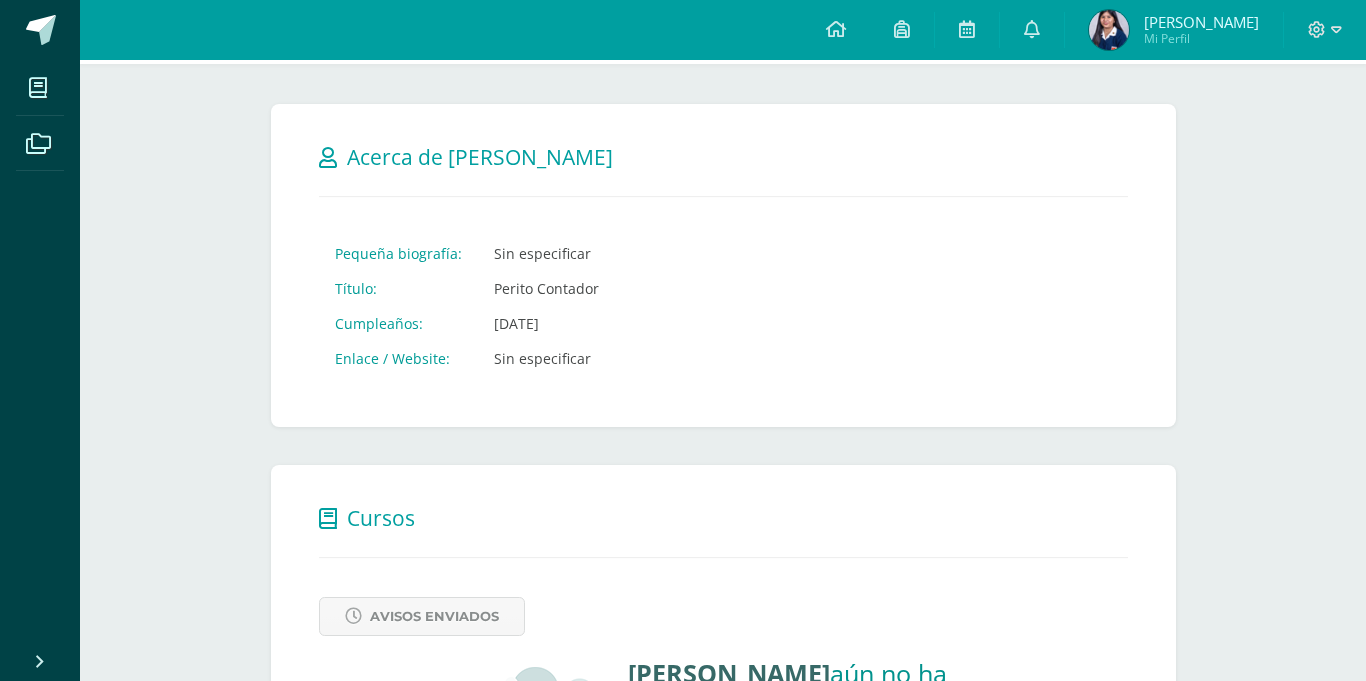 scroll, scrollTop: 200, scrollLeft: 0, axis: vertical 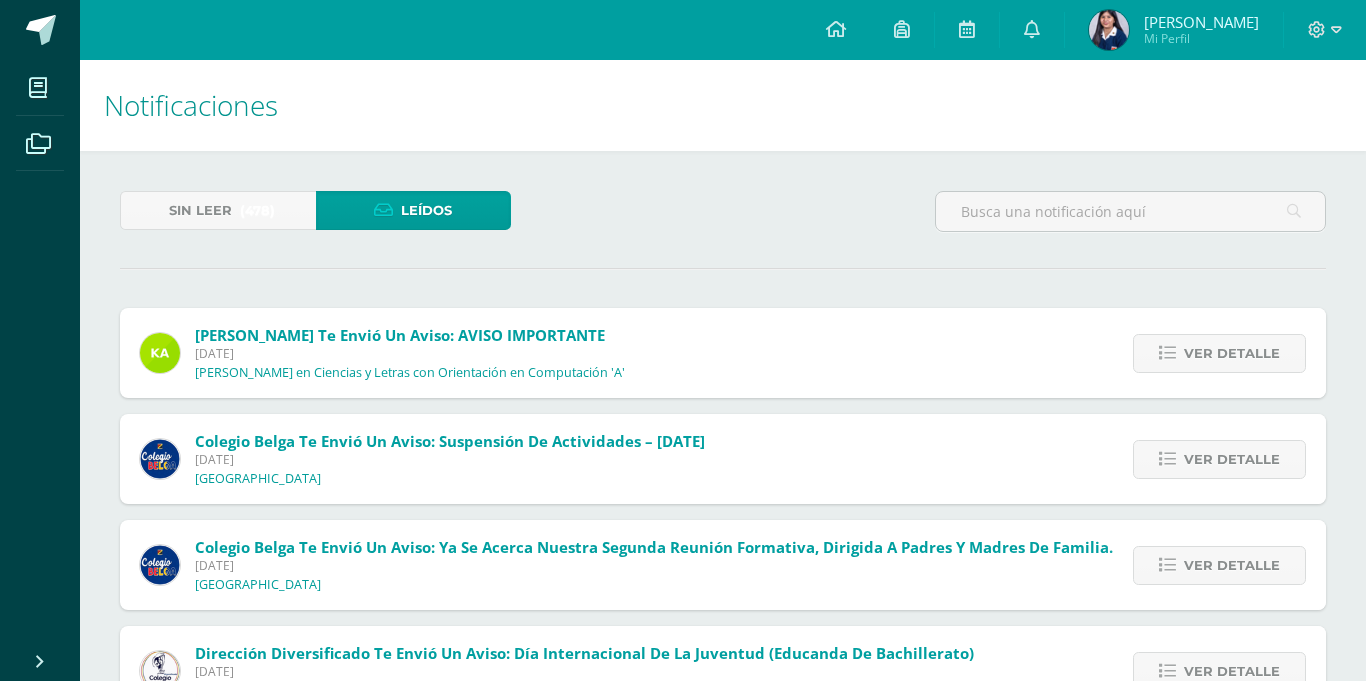 click at bounding box center [160, 459] 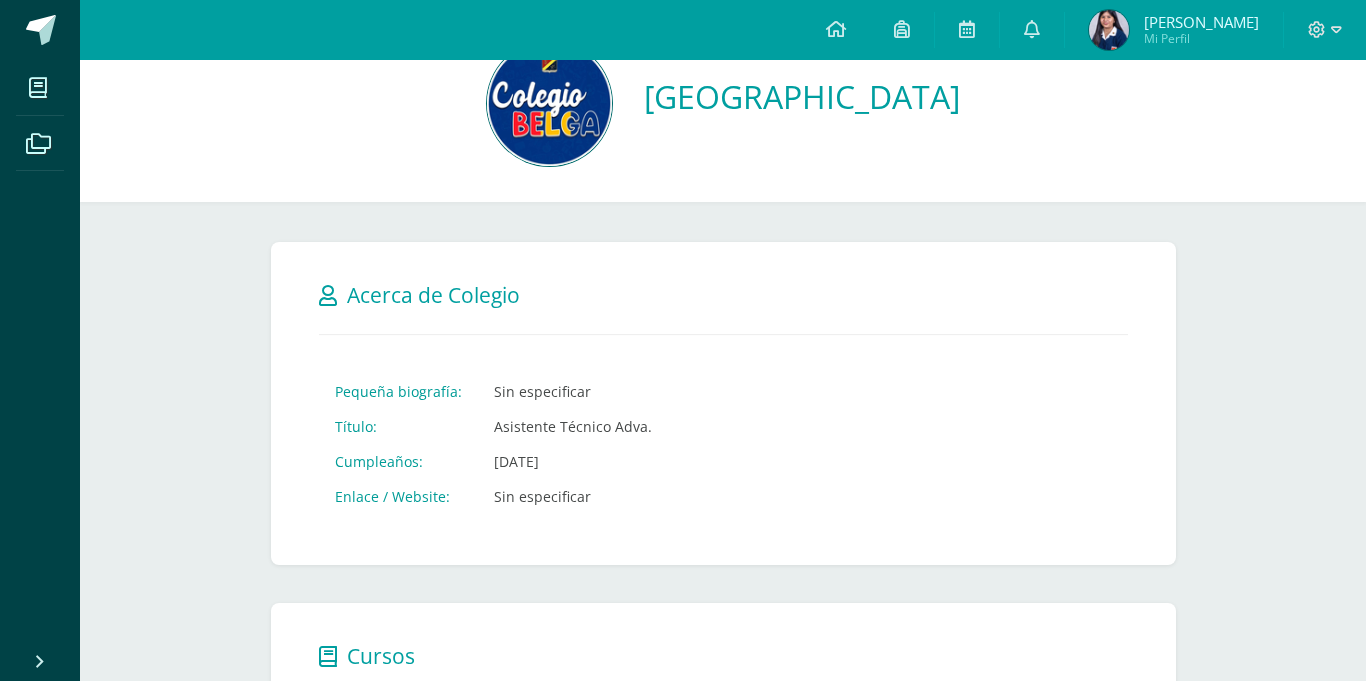 scroll, scrollTop: 72, scrollLeft: 0, axis: vertical 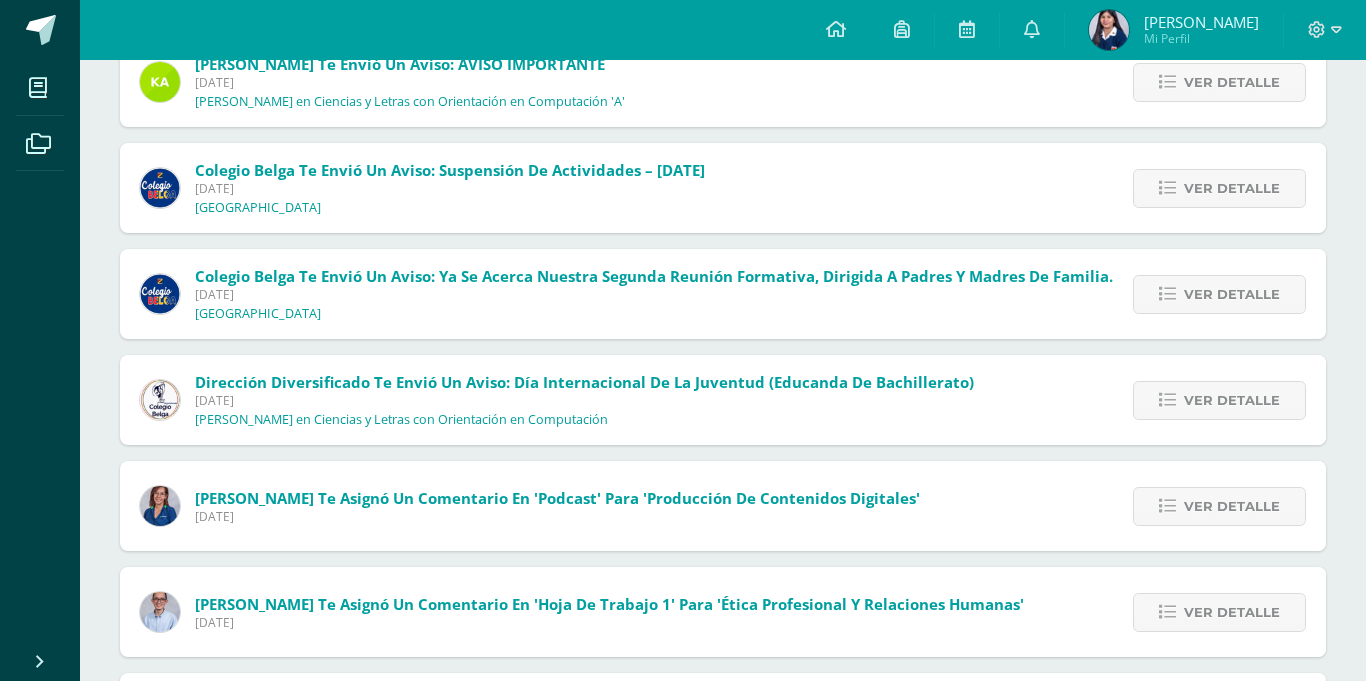 click at bounding box center [160, 506] 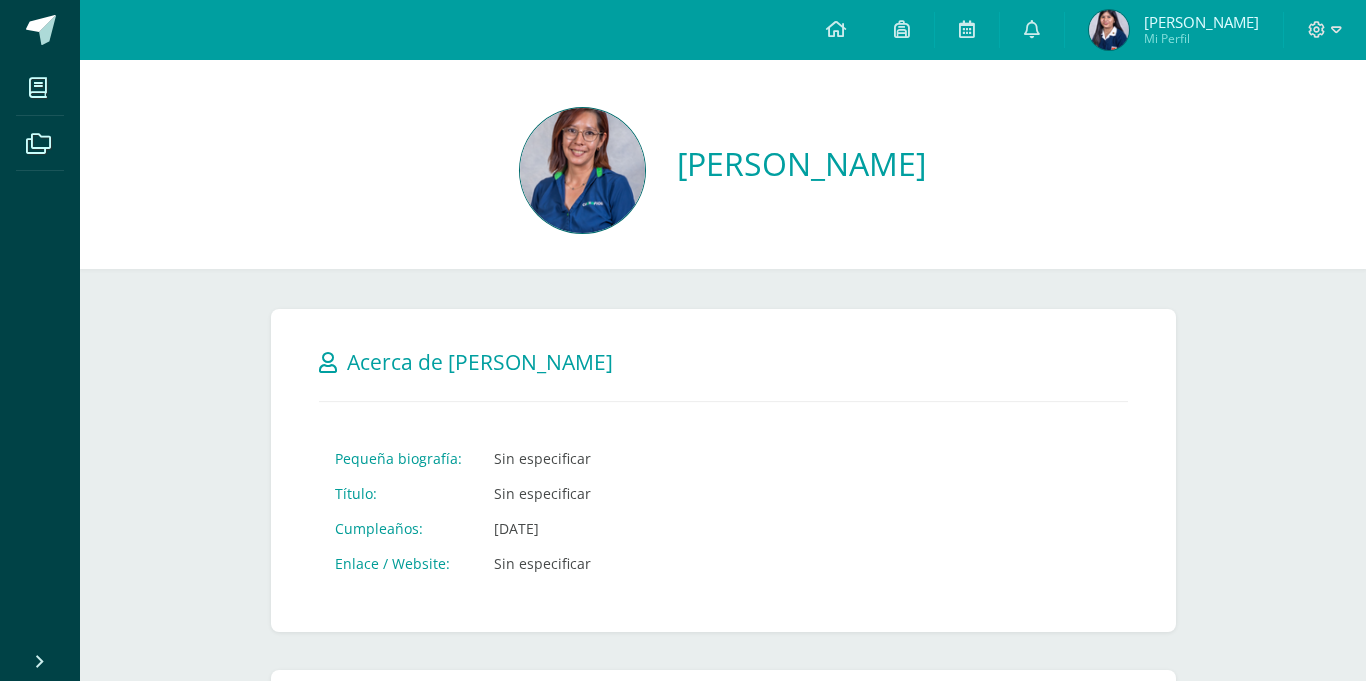 scroll, scrollTop: 0, scrollLeft: 0, axis: both 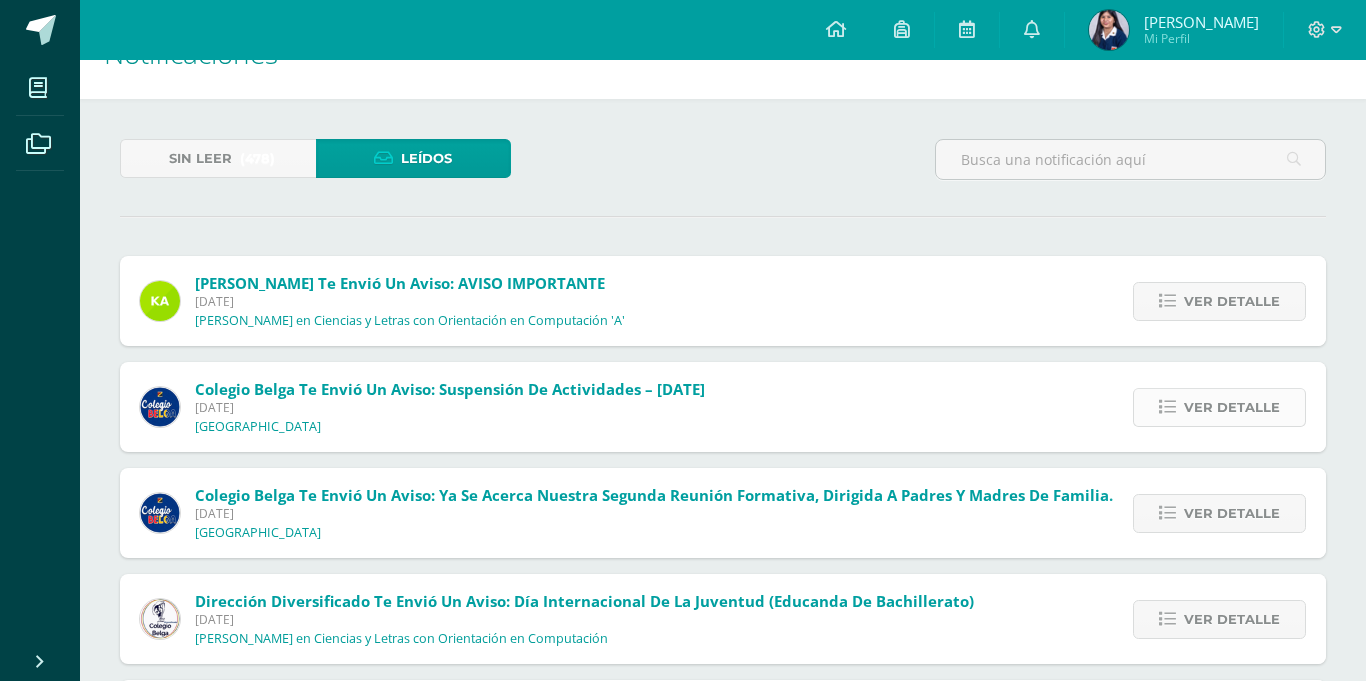 click on "Ver detalle" at bounding box center (1232, 407) 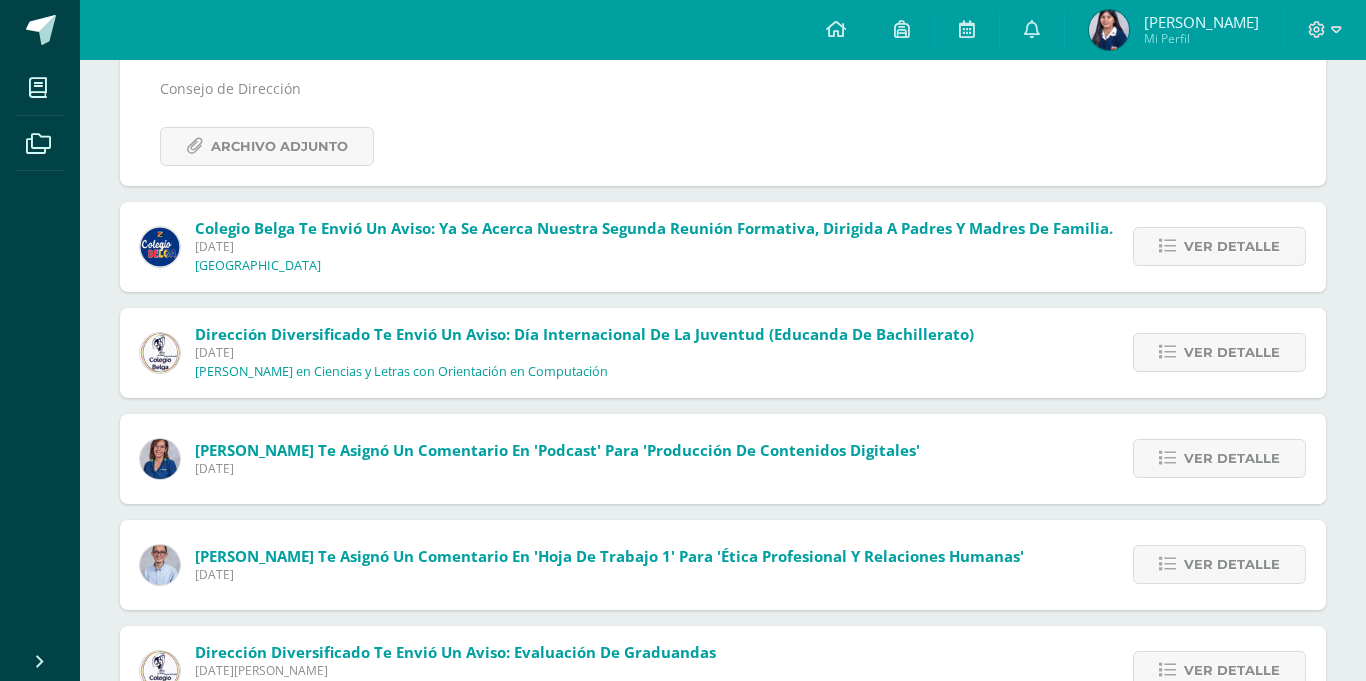 scroll, scrollTop: 702, scrollLeft: 0, axis: vertical 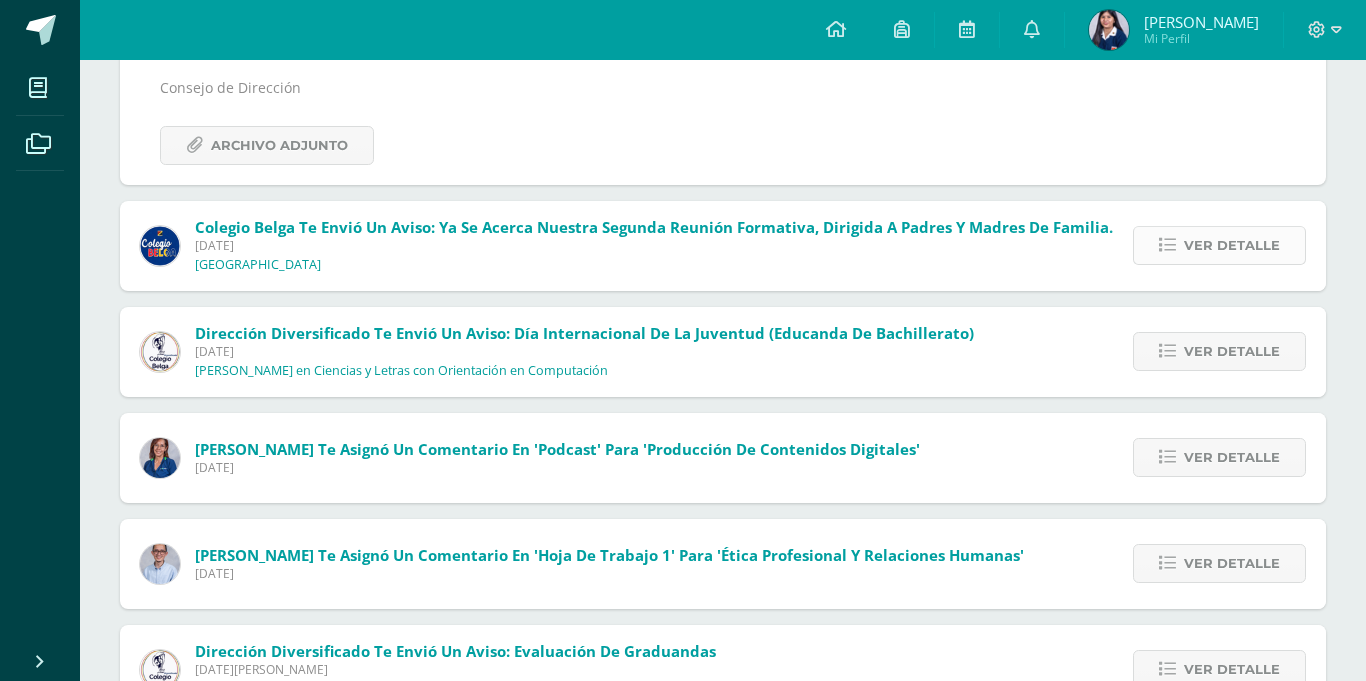 click on "Ver detalle" at bounding box center (1219, 245) 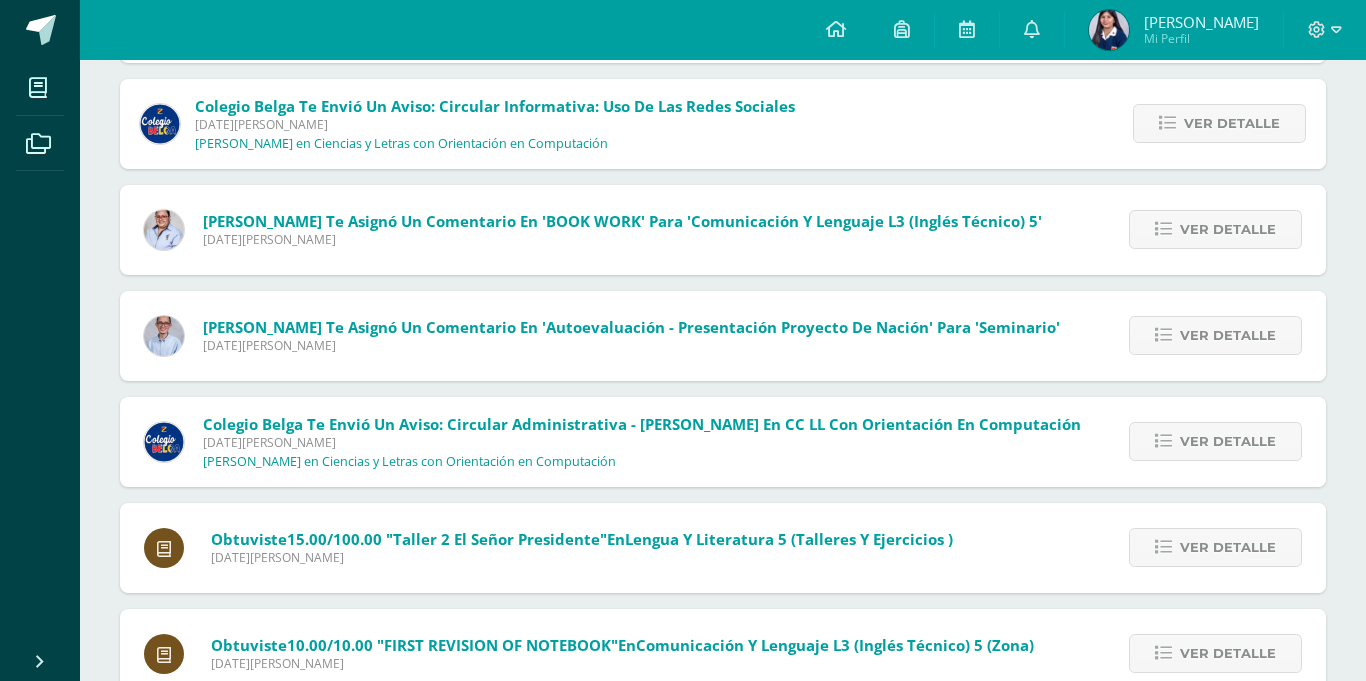 scroll, scrollTop: 1595, scrollLeft: 0, axis: vertical 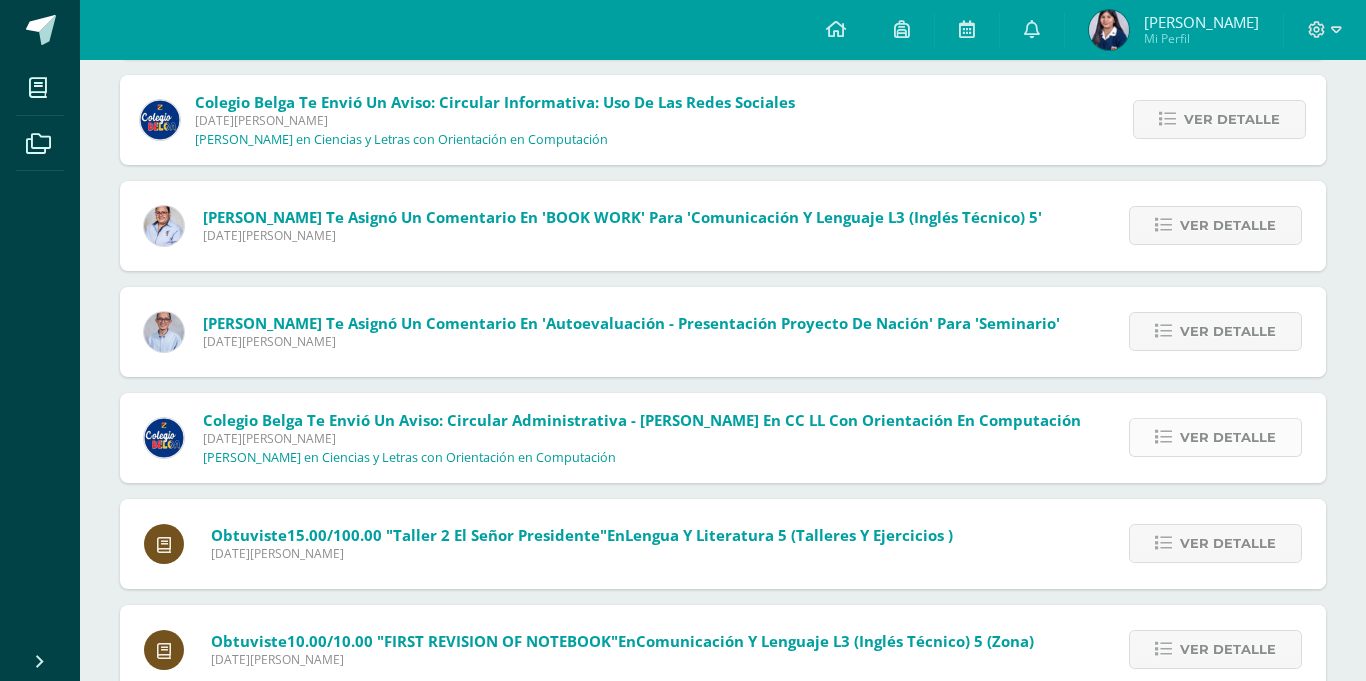click on "Ver detalle" at bounding box center (1228, 437) 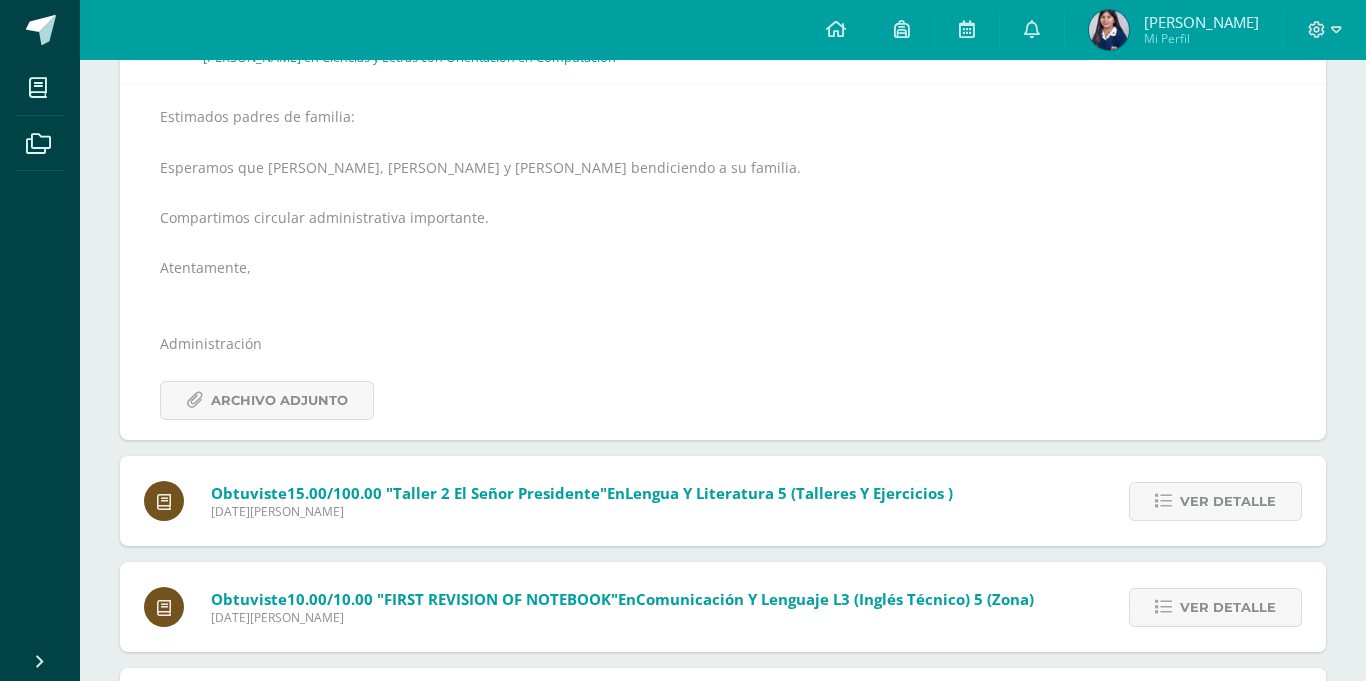 scroll, scrollTop: 1597, scrollLeft: 0, axis: vertical 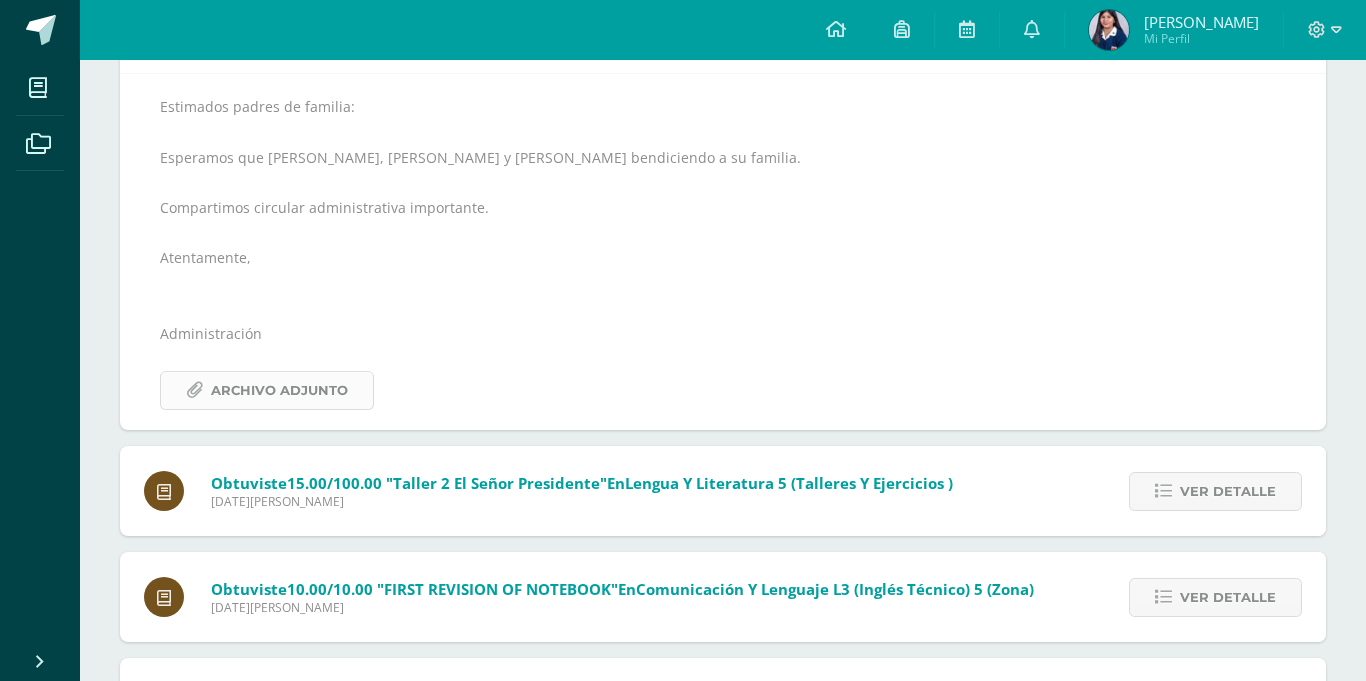 click on "Archivo Adjunto" at bounding box center (279, 390) 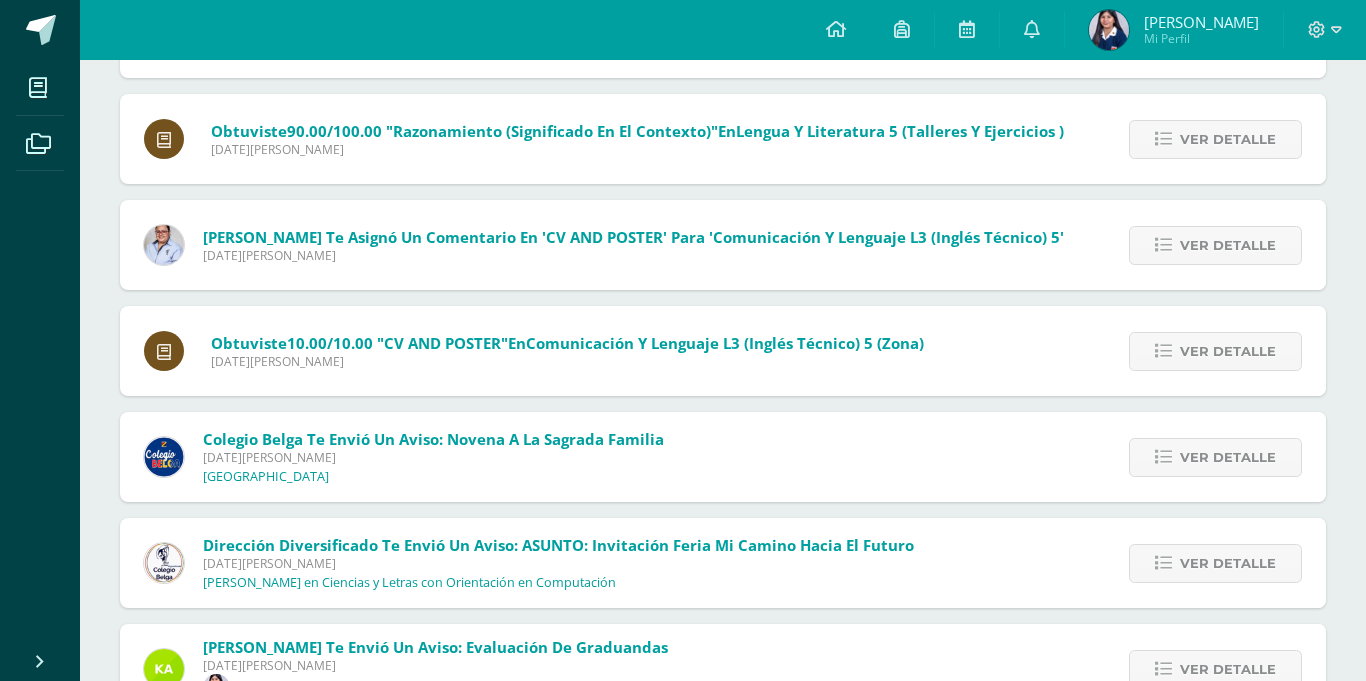 scroll, scrollTop: 2800, scrollLeft: 0, axis: vertical 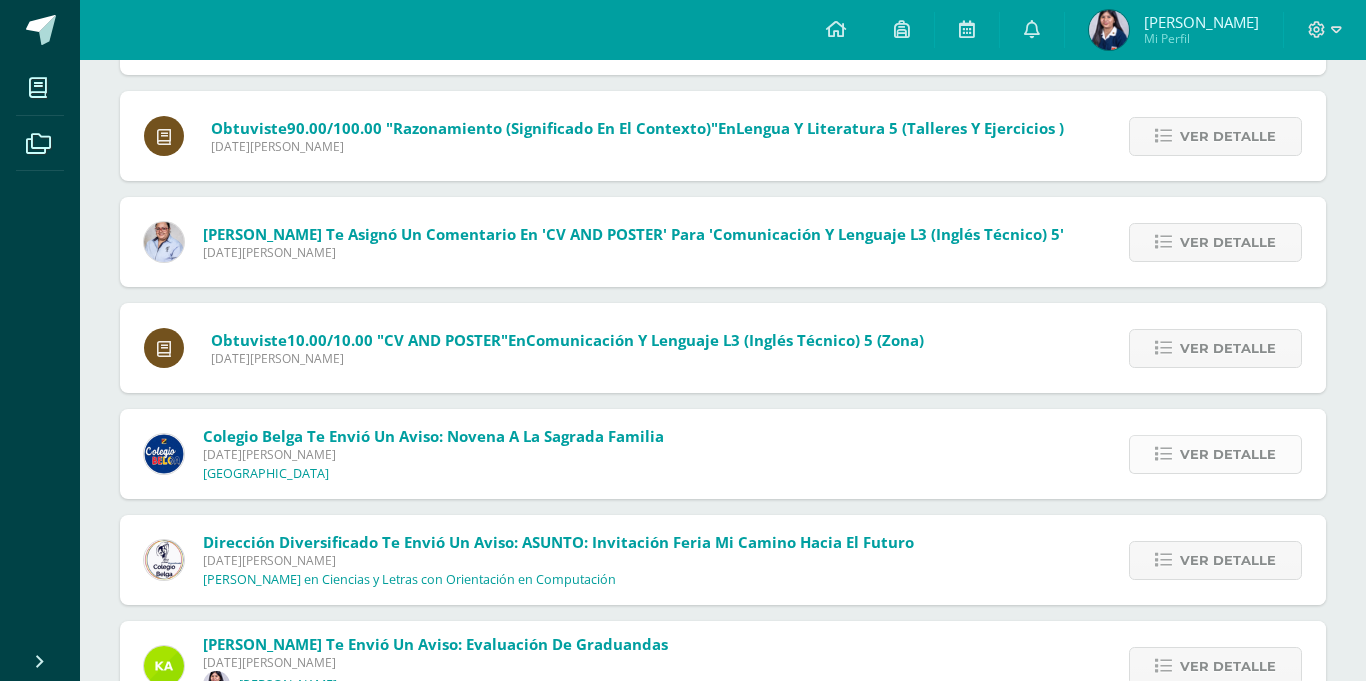 click on "Ver detalle" at bounding box center [1228, 454] 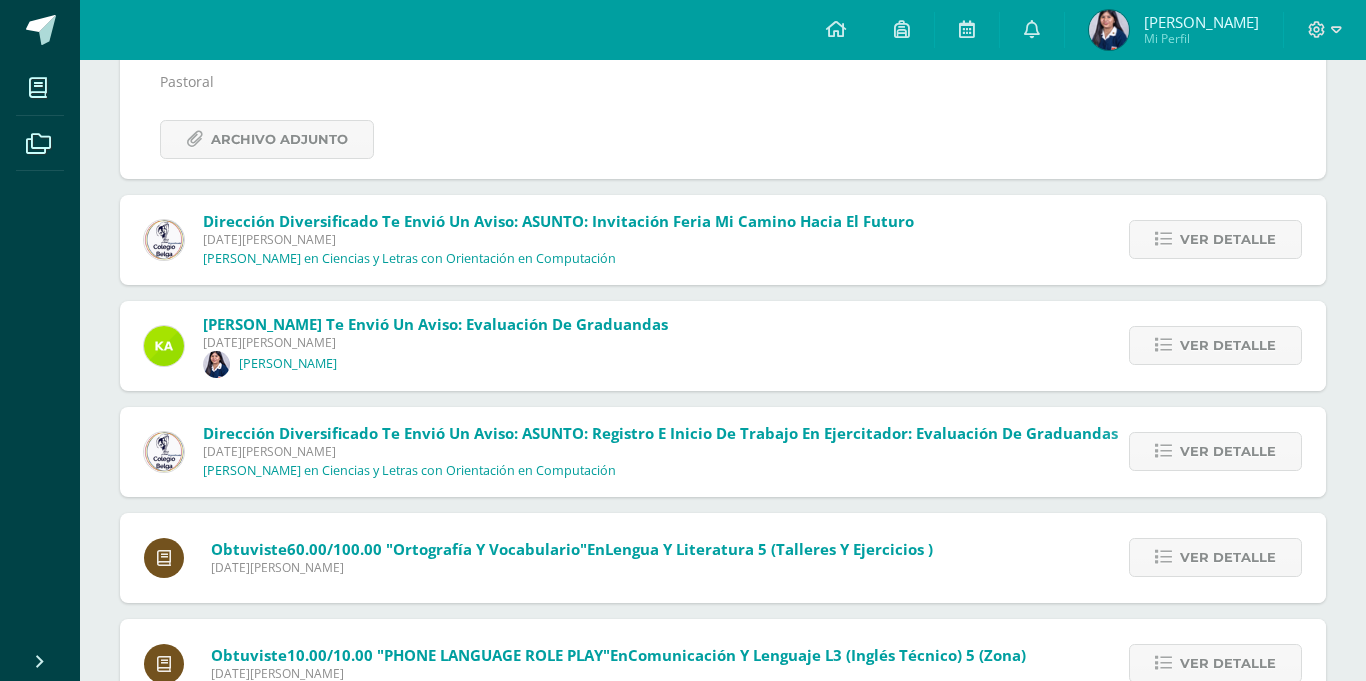 scroll, scrollTop: 3152, scrollLeft: 0, axis: vertical 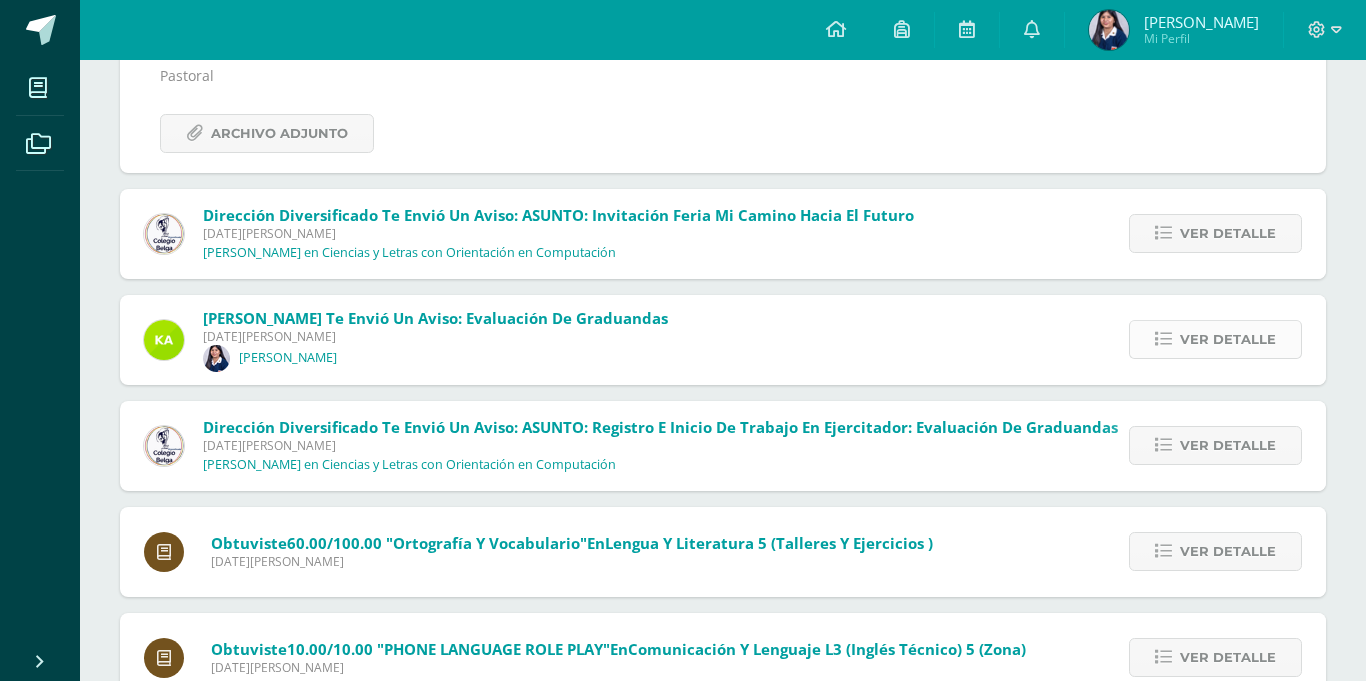 click at bounding box center [1163, 339] 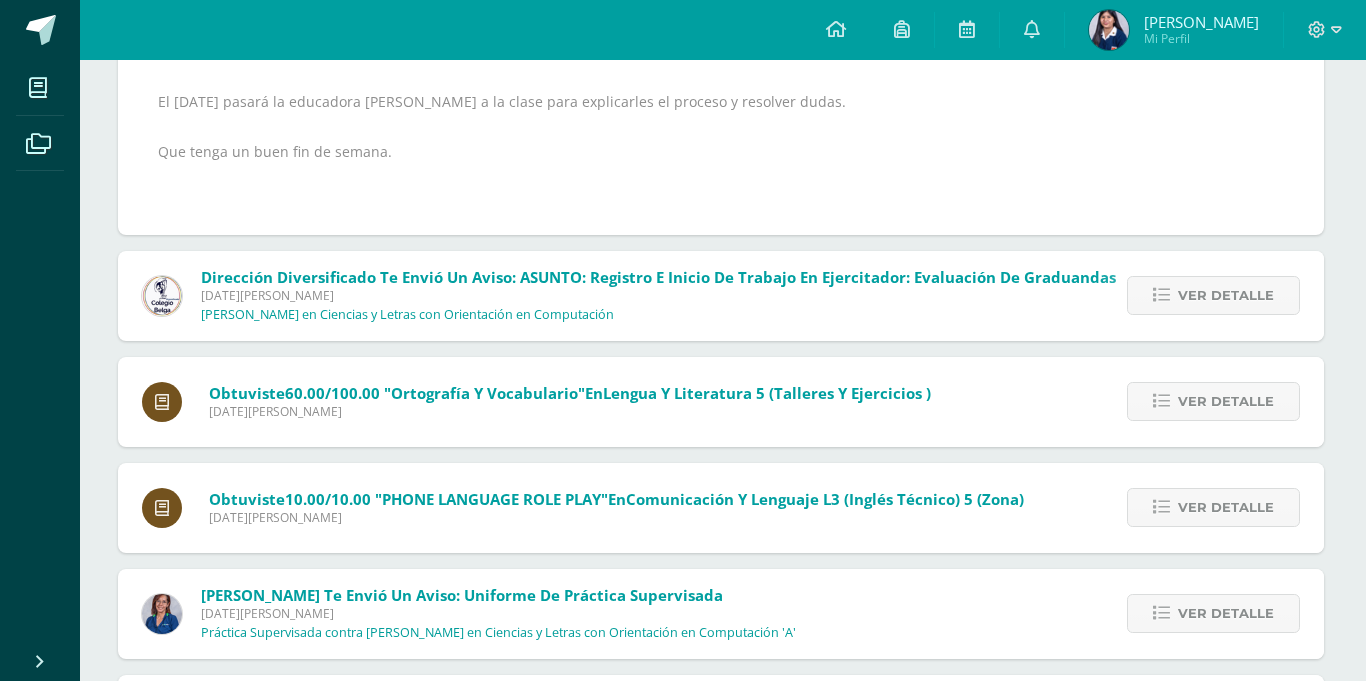 scroll, scrollTop: 3393, scrollLeft: 2, axis: both 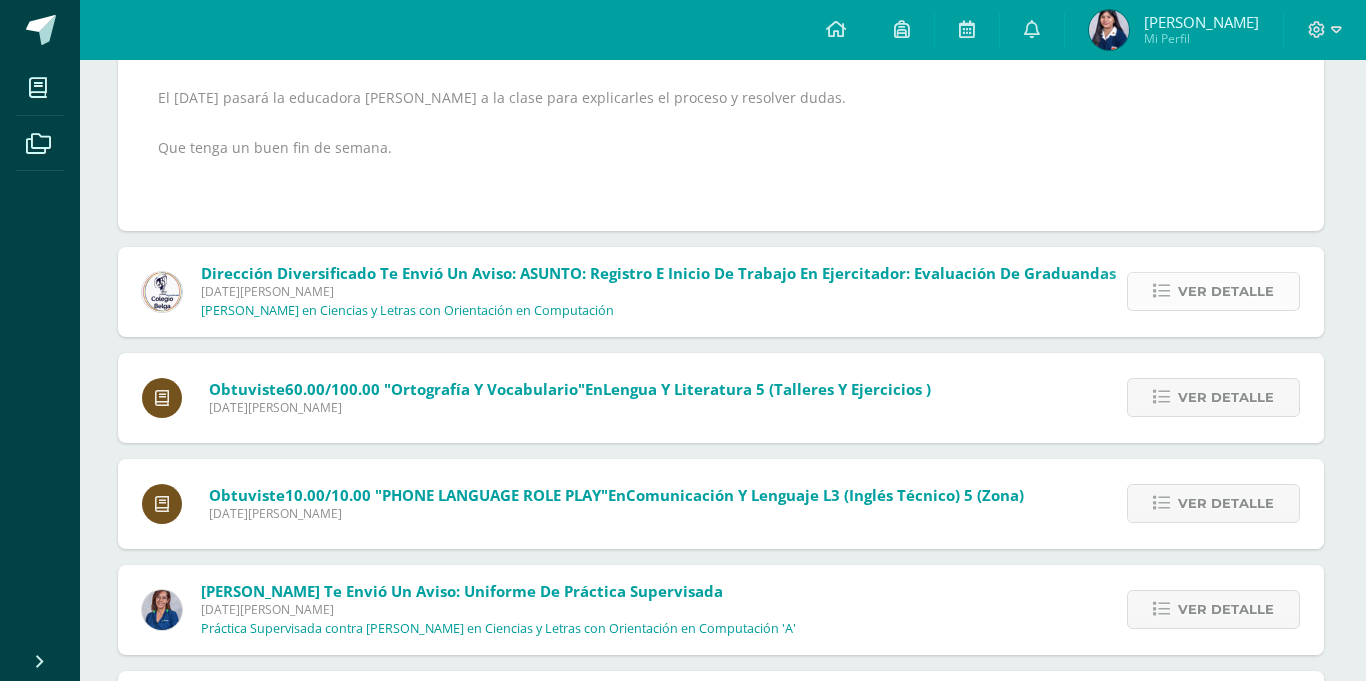 click on "Ver detalle" at bounding box center [1226, 291] 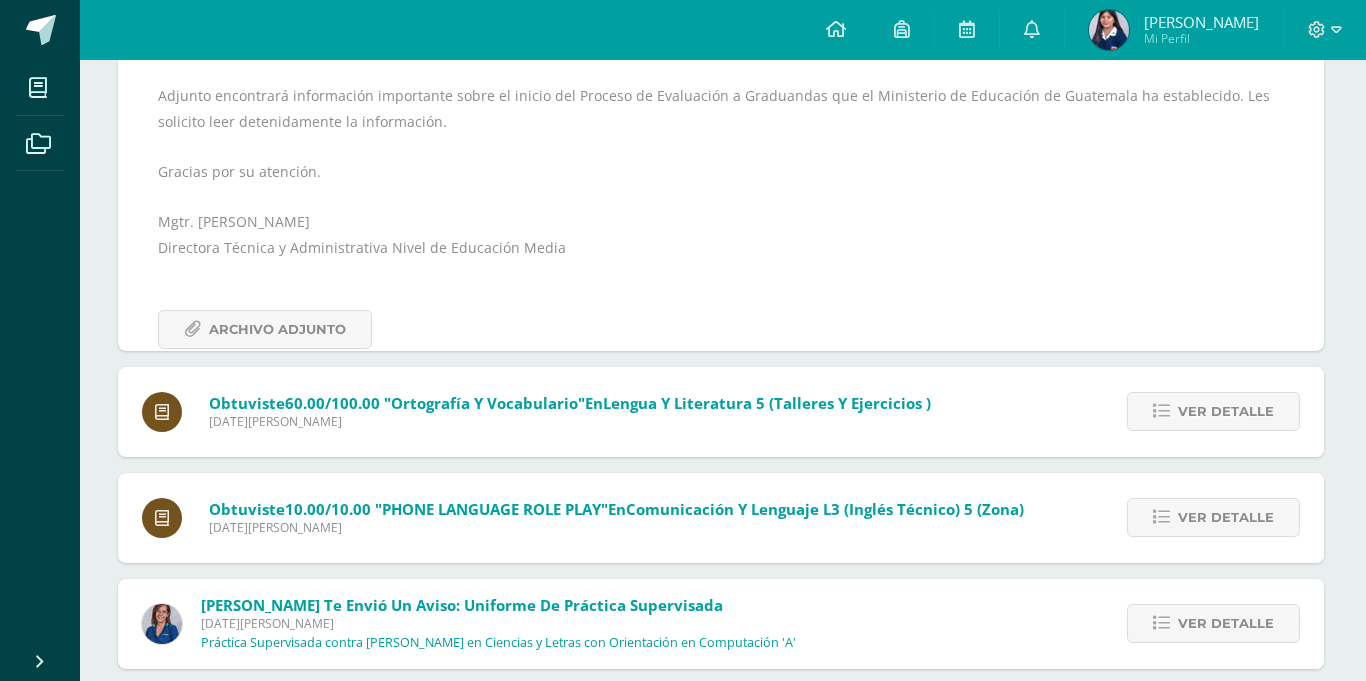scroll, scrollTop: 3167, scrollLeft: 2, axis: both 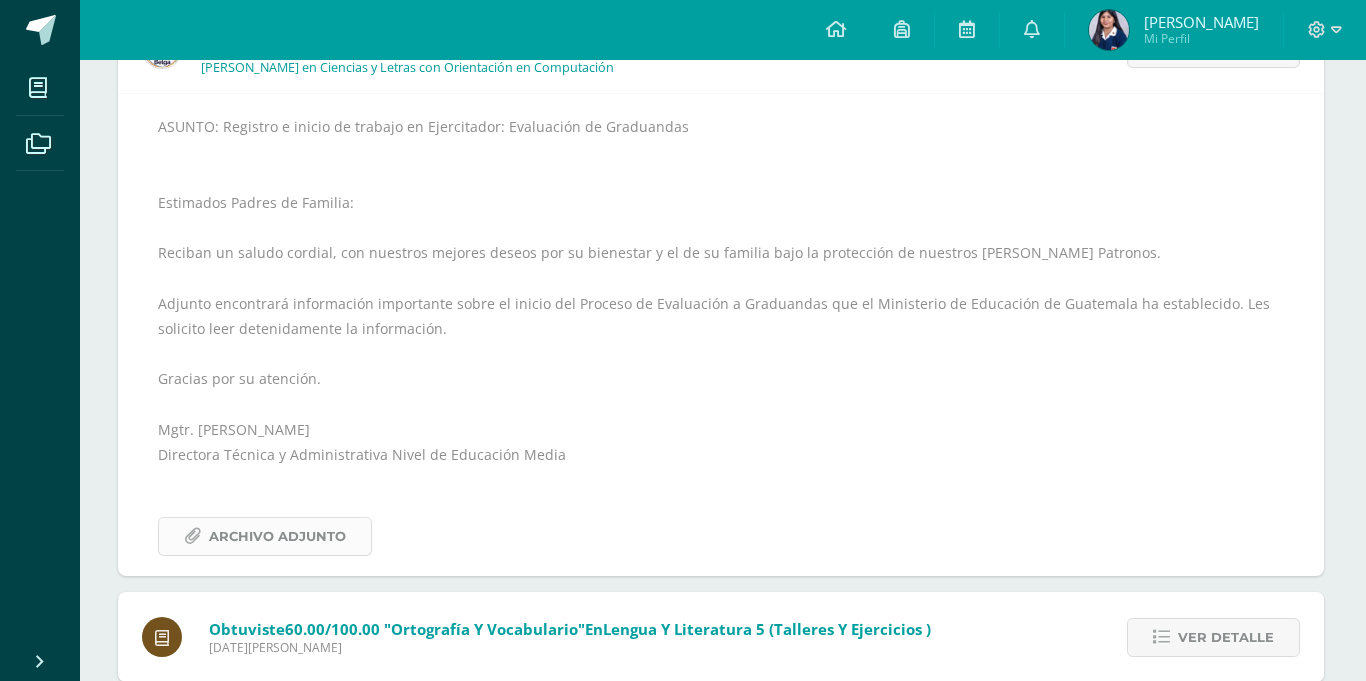 click on "Archivo Adjunto" at bounding box center (277, 536) 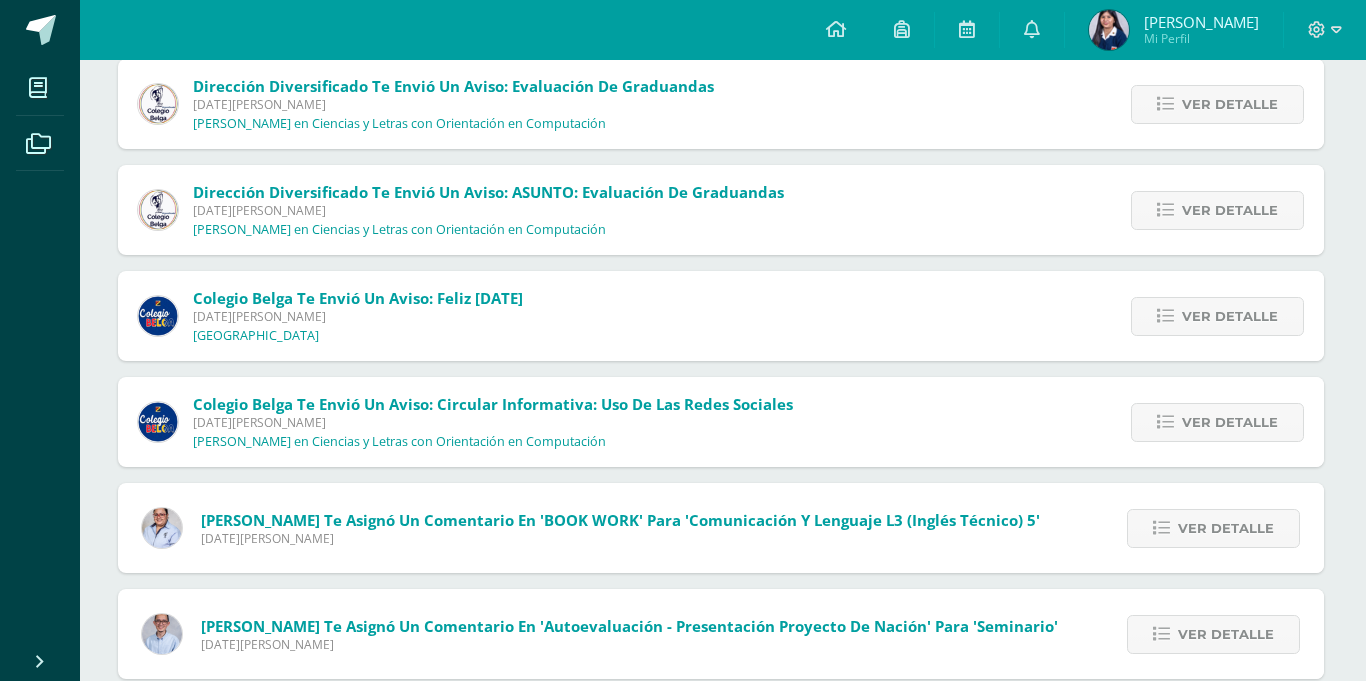 scroll, scrollTop: 0, scrollLeft: 2, axis: horizontal 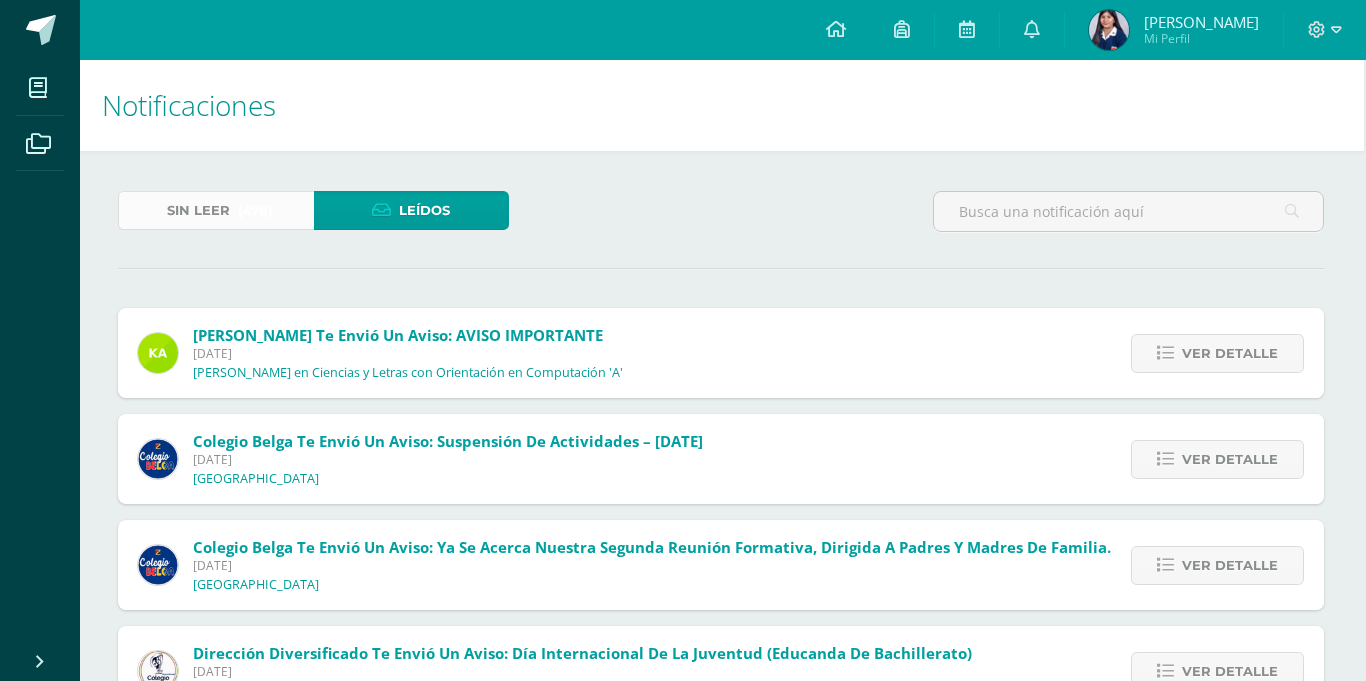click on "(478)" at bounding box center [255, 210] 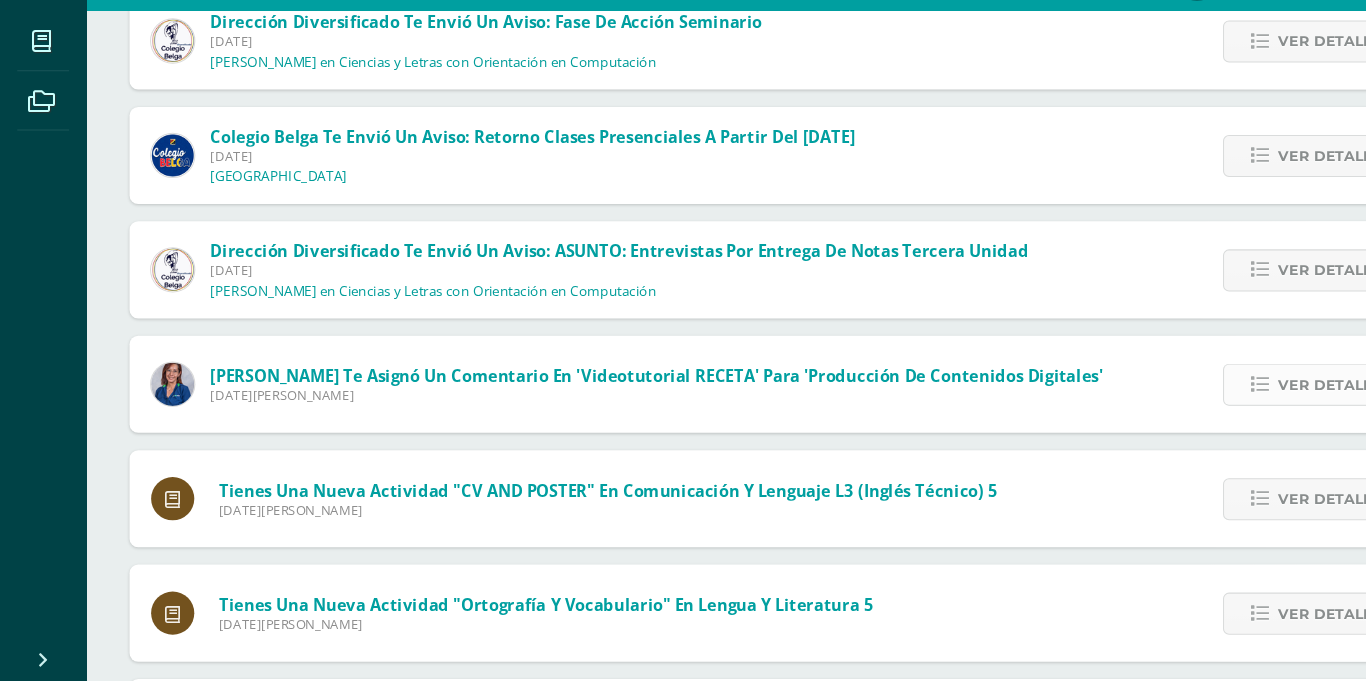 scroll, scrollTop: 269, scrollLeft: 0, axis: vertical 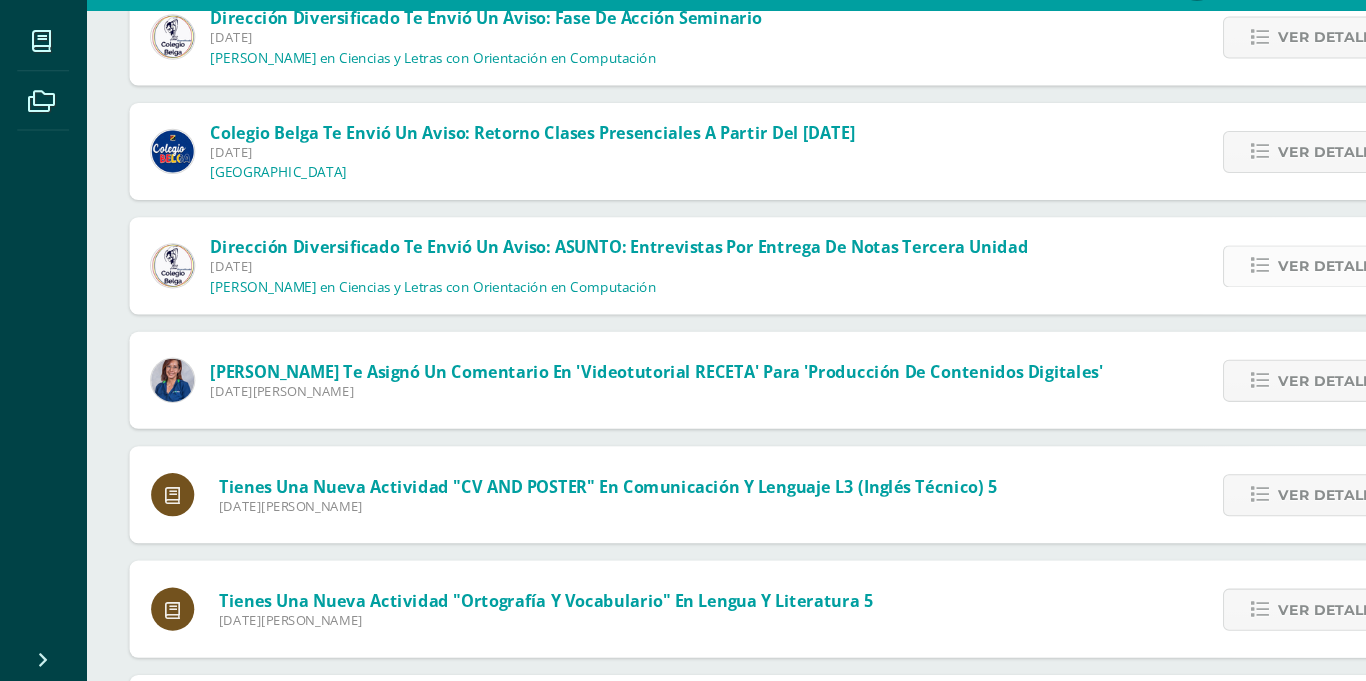 click on "Ver detalle" at bounding box center (1219, 296) 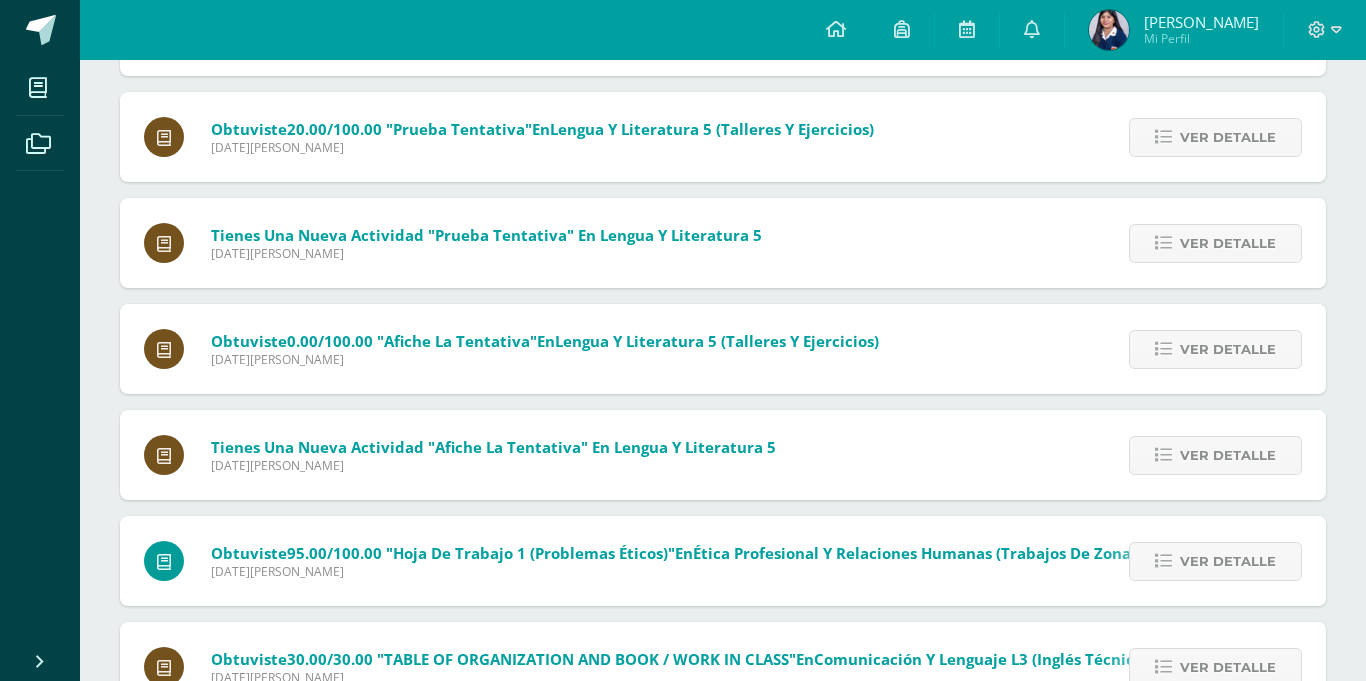scroll, scrollTop: 0, scrollLeft: 0, axis: both 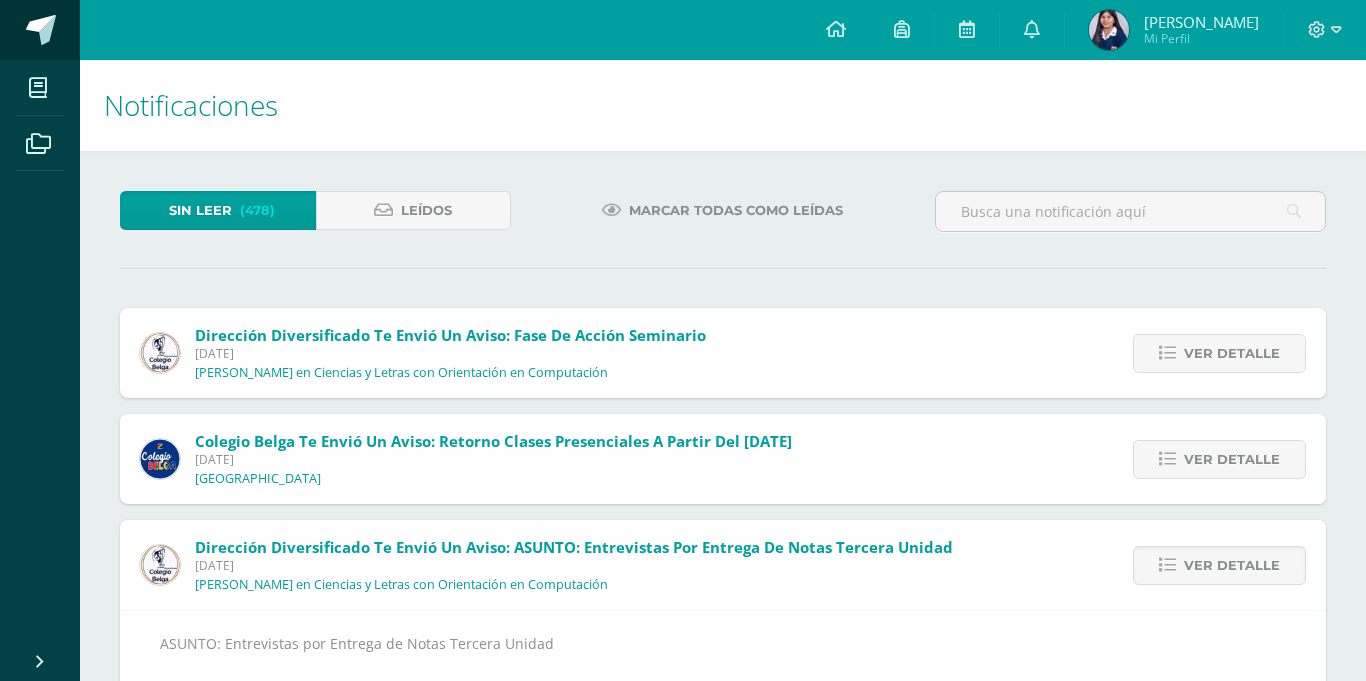 click at bounding box center [40, 30] 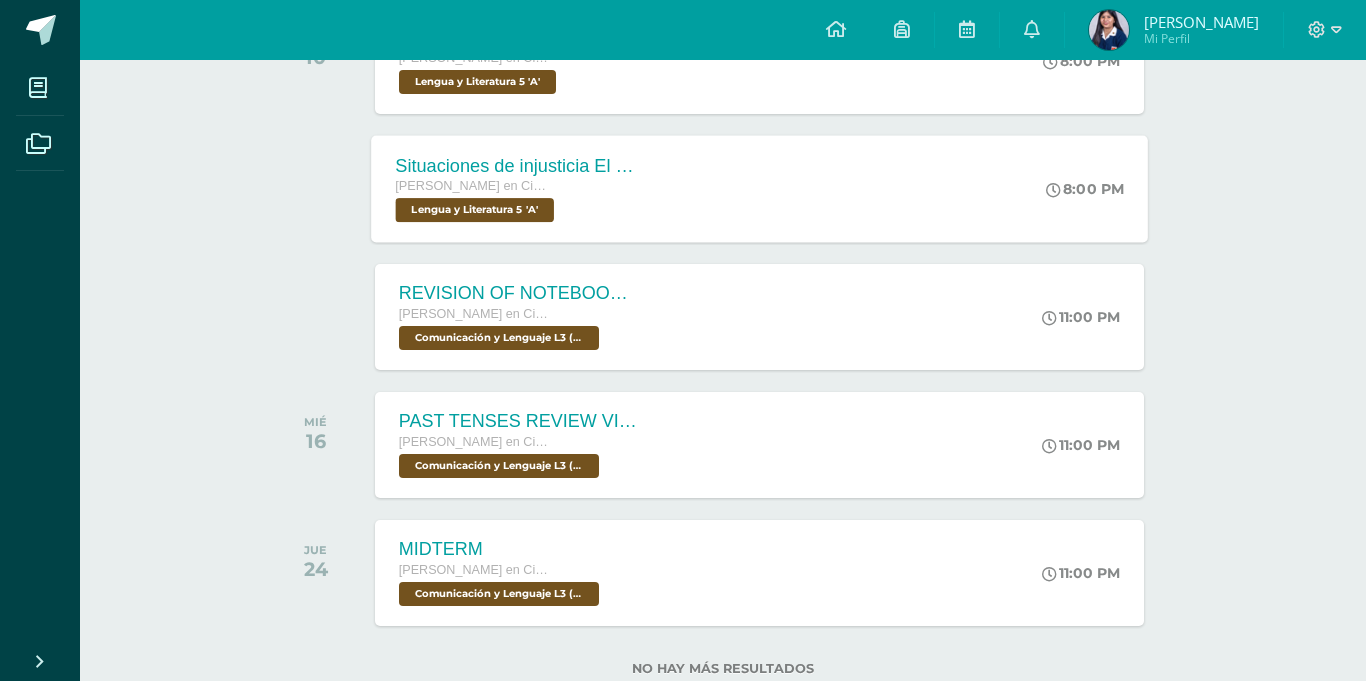 scroll, scrollTop: 446, scrollLeft: 0, axis: vertical 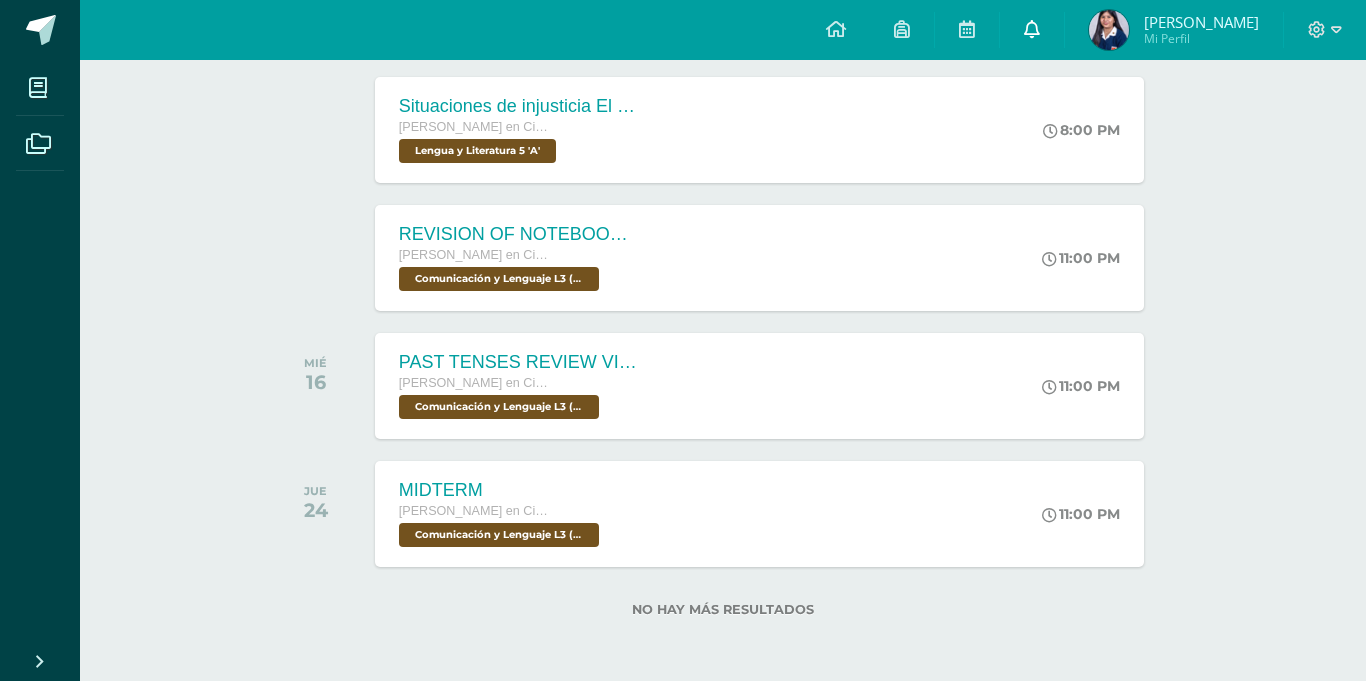 click at bounding box center [1032, 30] 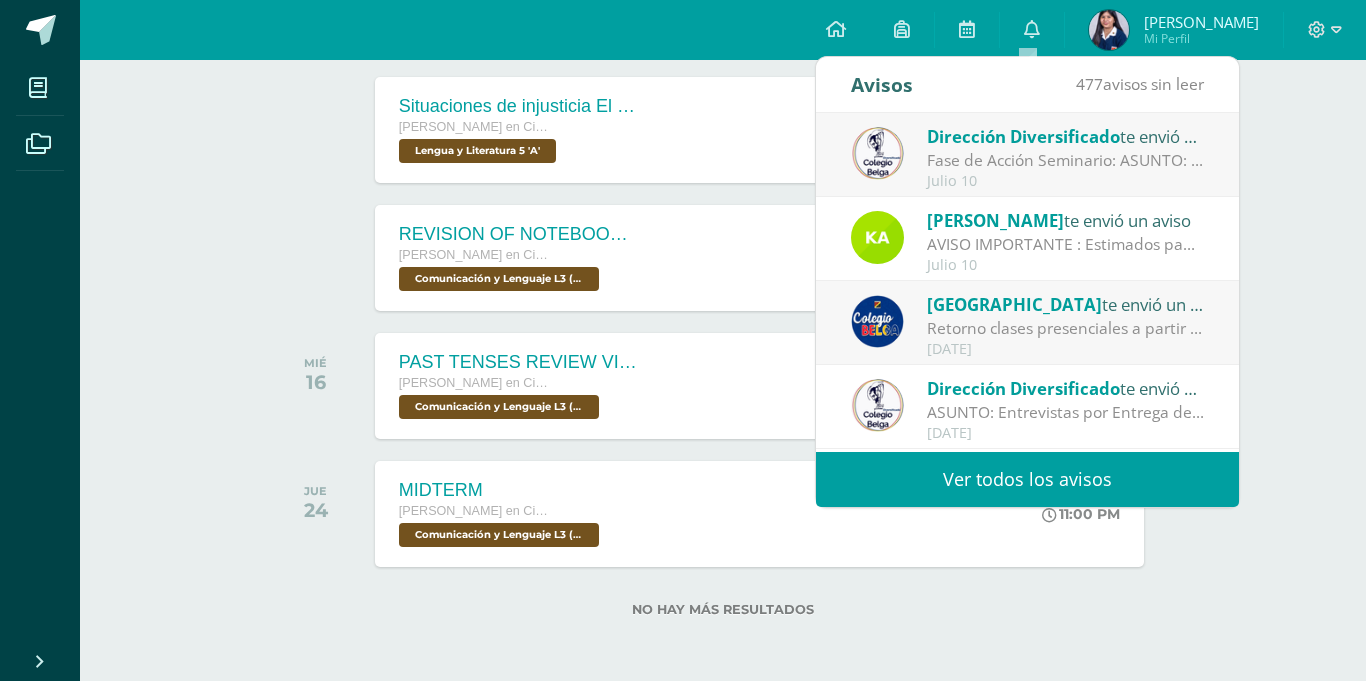 click on "Ver todos los avisos" at bounding box center [1027, 479] 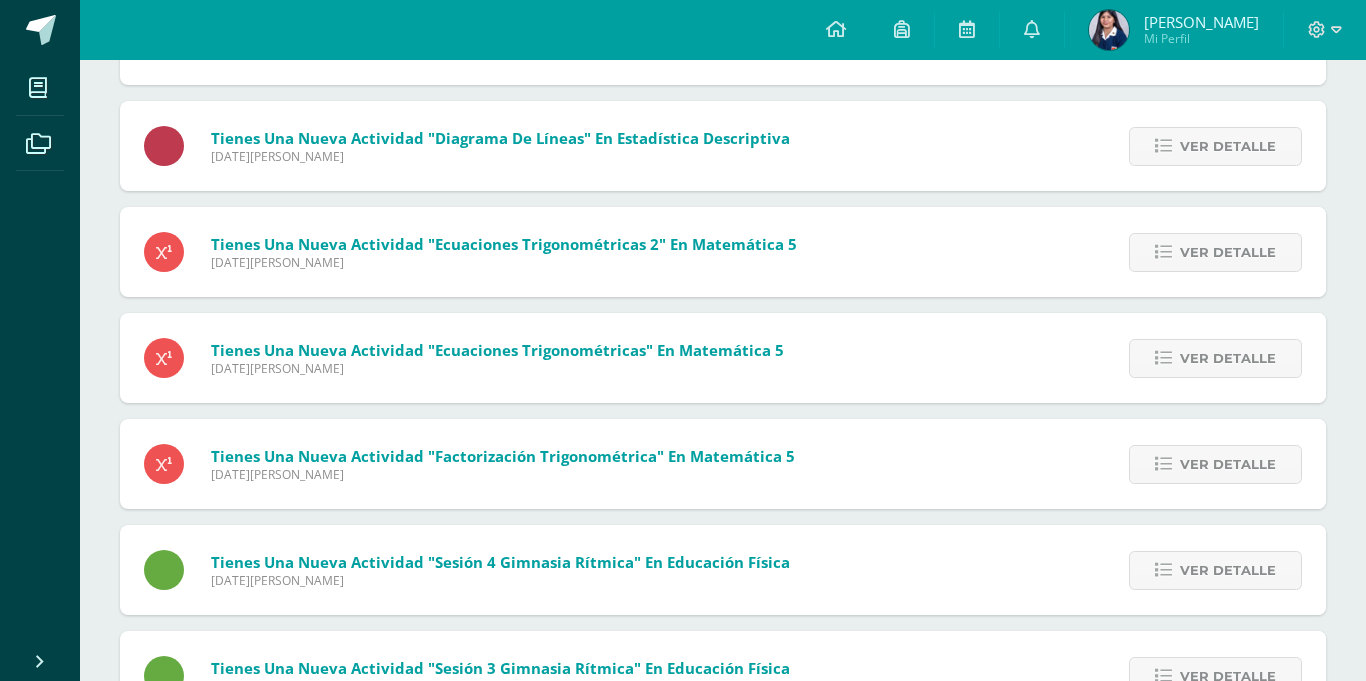 scroll, scrollTop: 0, scrollLeft: 0, axis: both 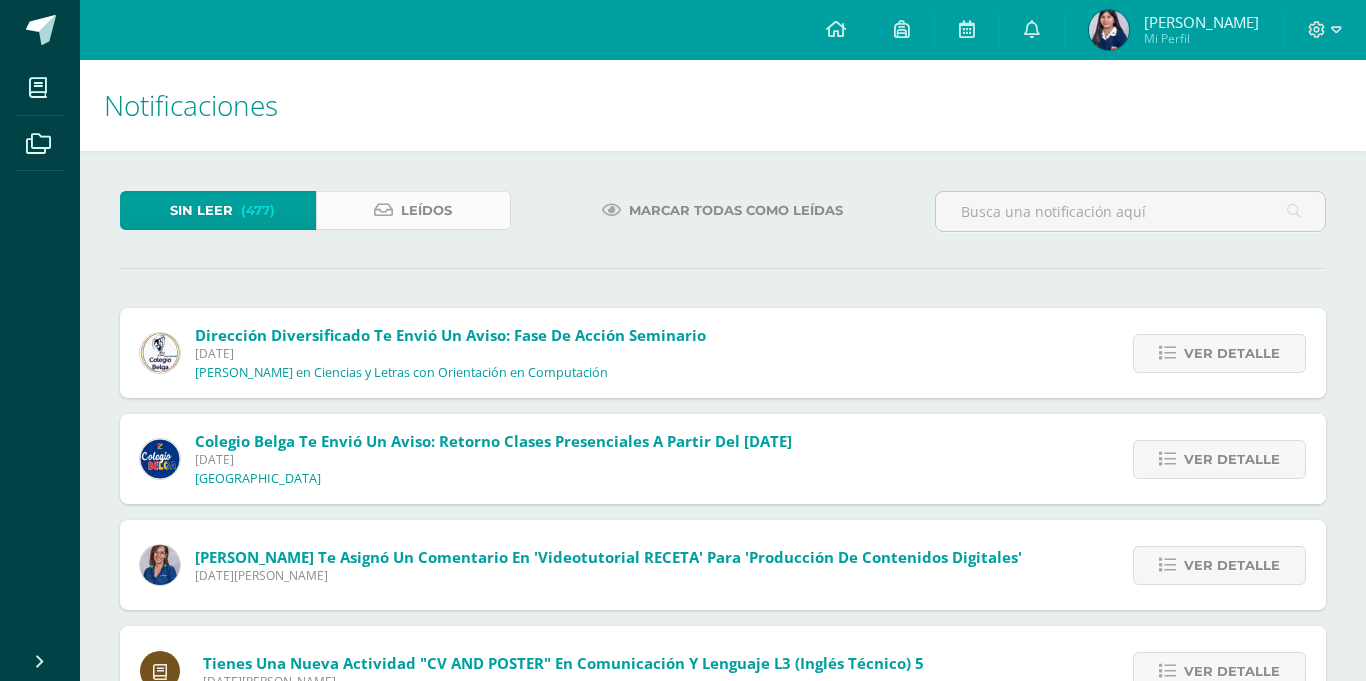click on "Leídos" at bounding box center (414, 210) 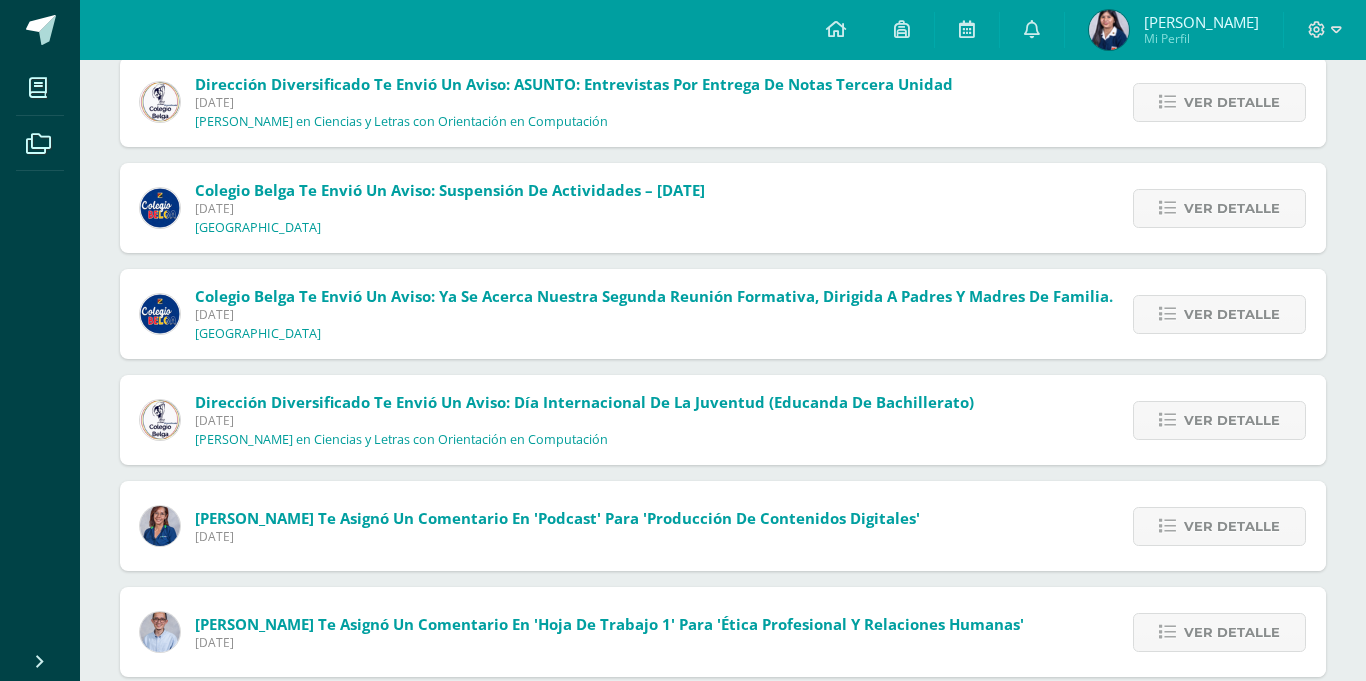 scroll, scrollTop: 368, scrollLeft: 0, axis: vertical 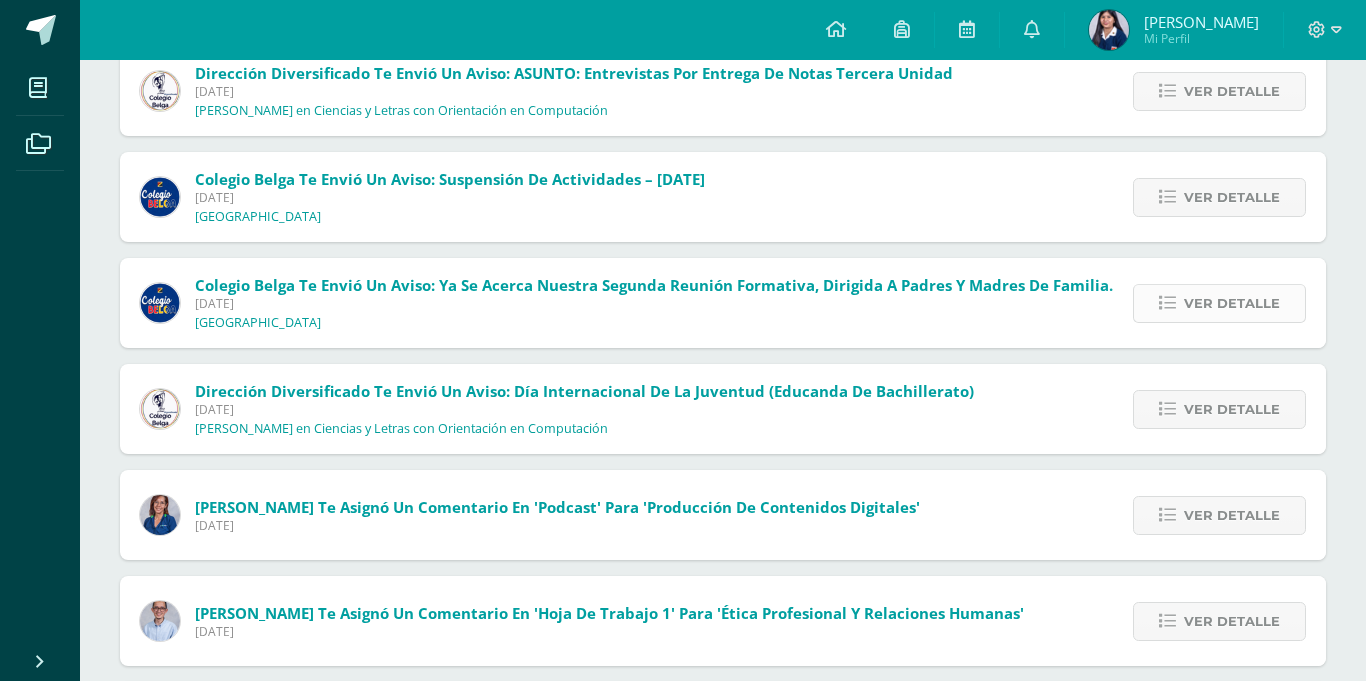 click at bounding box center [1167, 303] 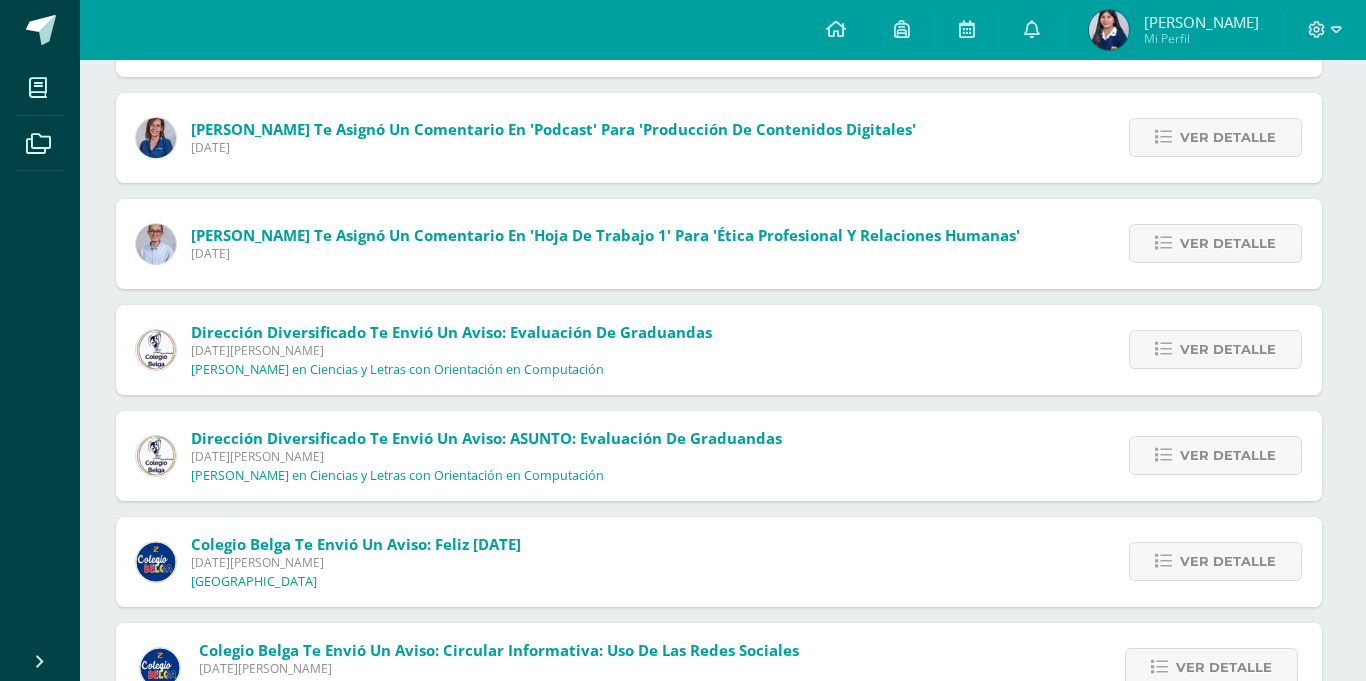 scroll, scrollTop: 1175, scrollLeft: 4, axis: both 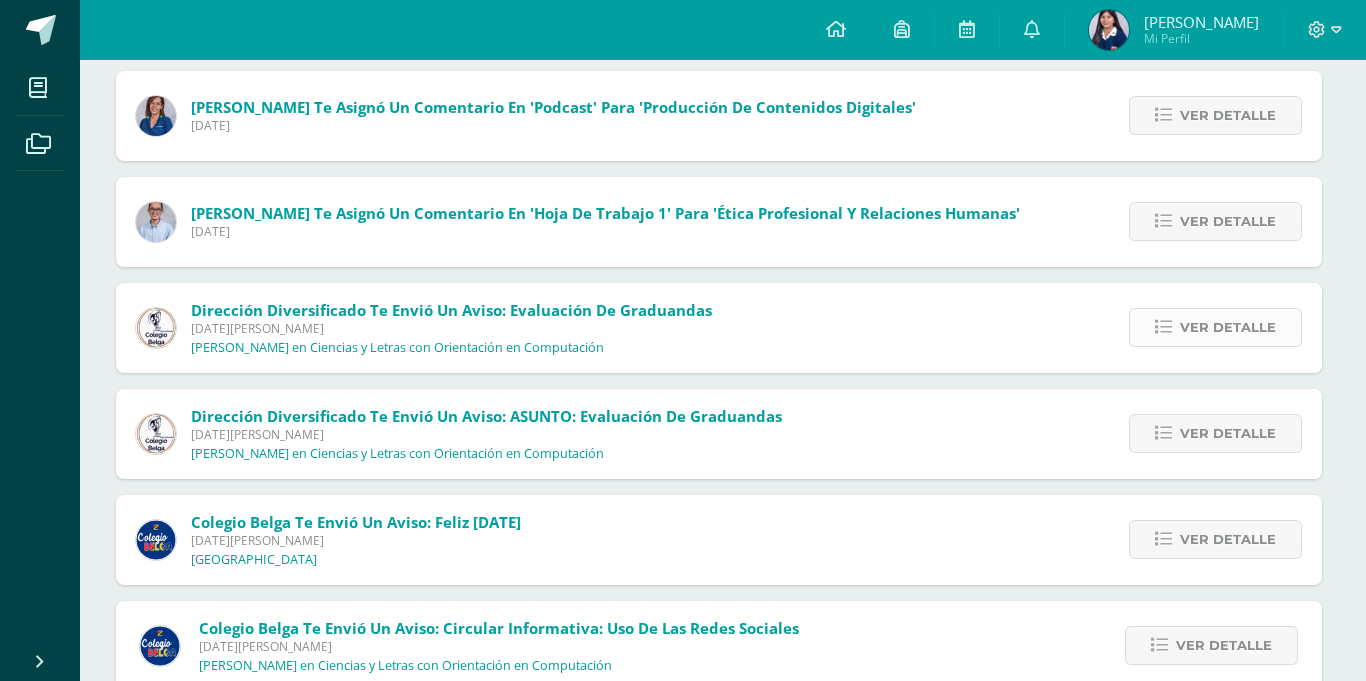 click on "Ver detalle" at bounding box center [1215, 327] 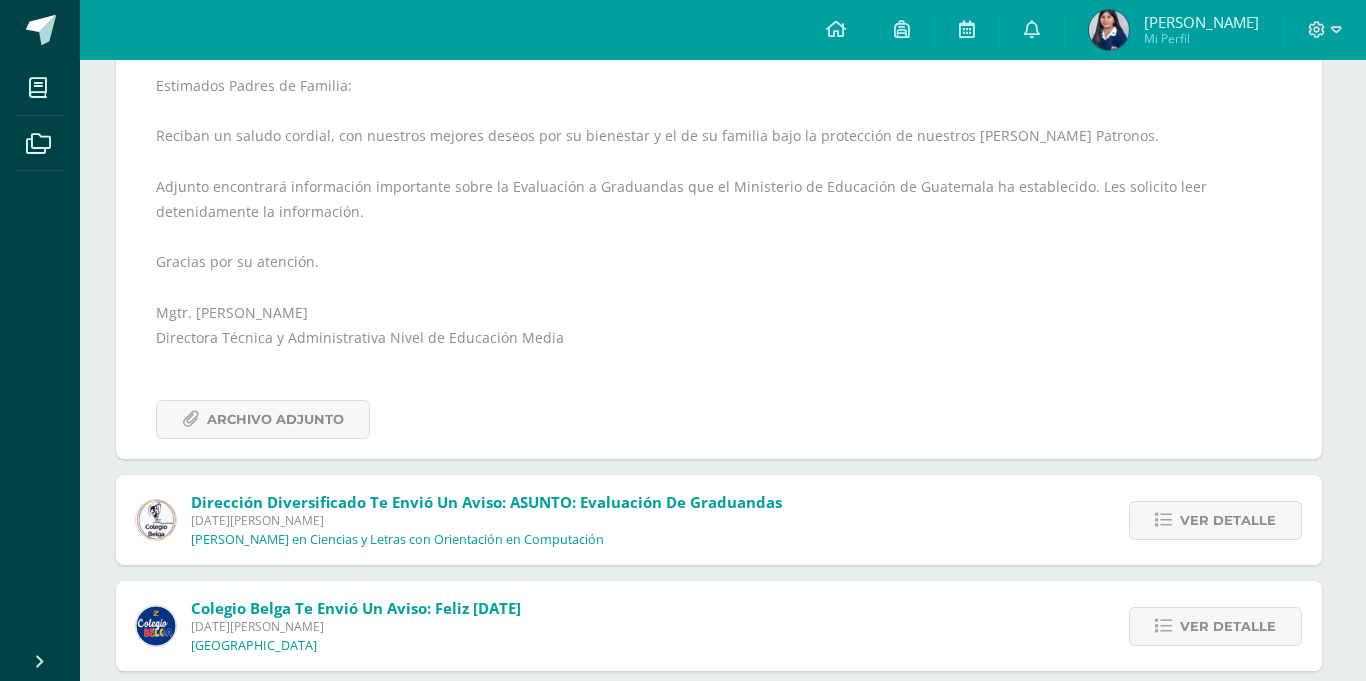 scroll, scrollTop: 1176, scrollLeft: 4, axis: both 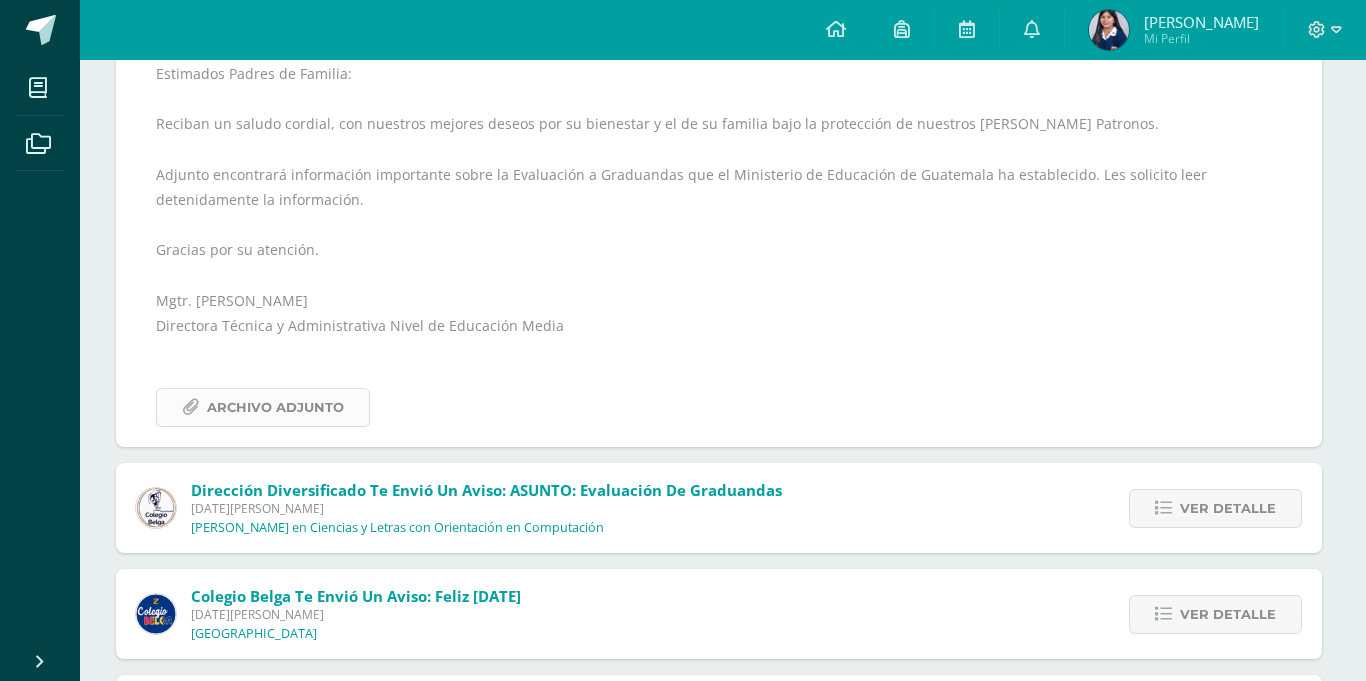 click on "Archivo Adjunto" at bounding box center [275, 407] 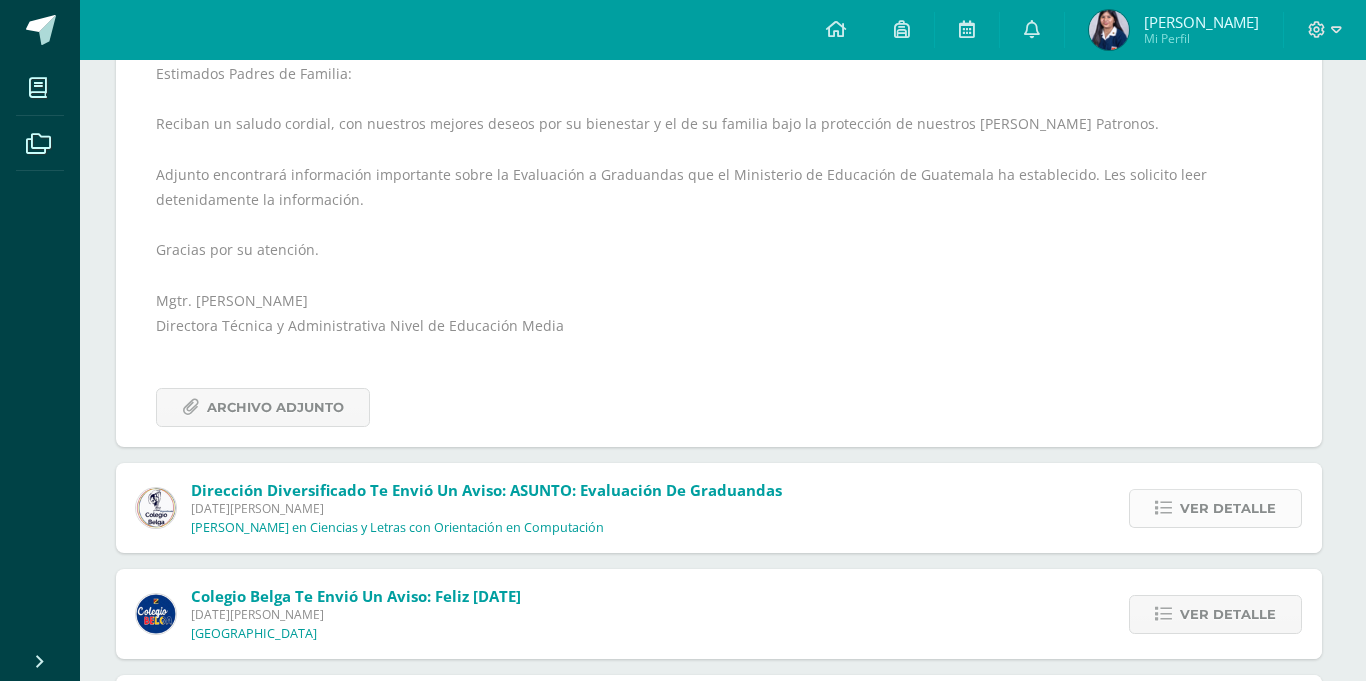 click on "Ver detalle" at bounding box center [1215, 508] 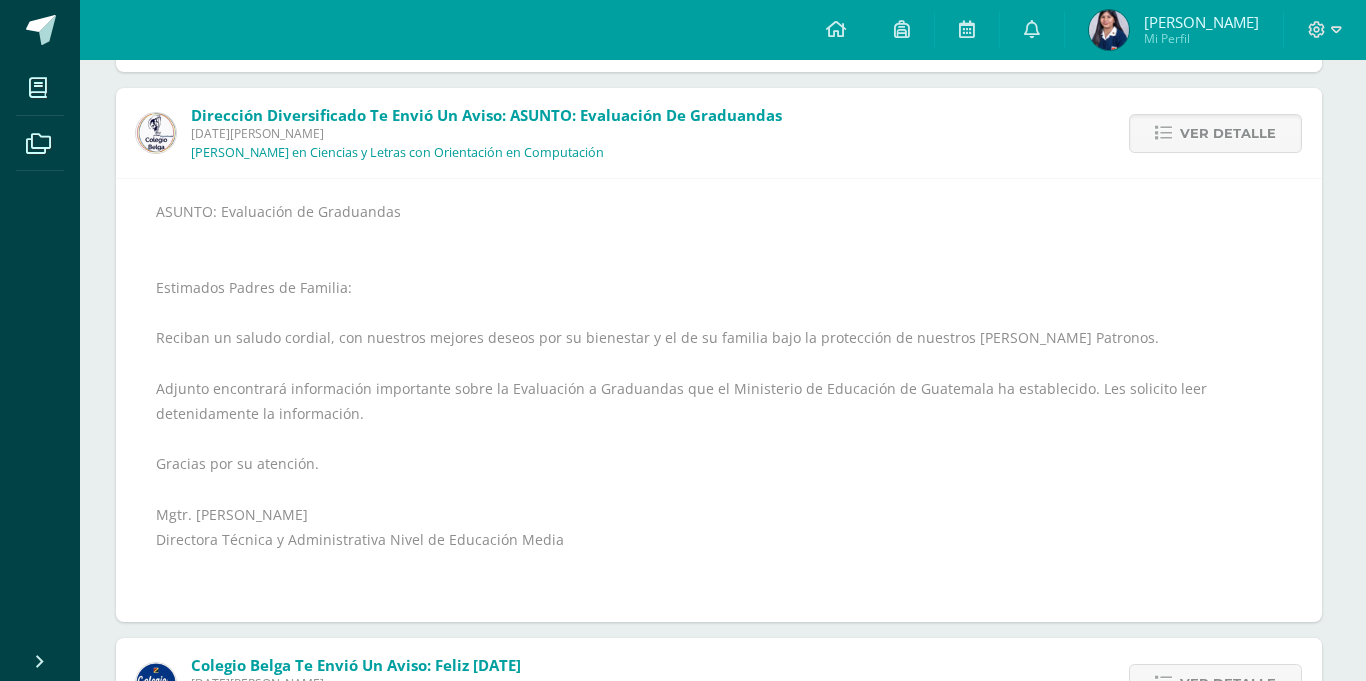 scroll, scrollTop: 1069, scrollLeft: 4, axis: both 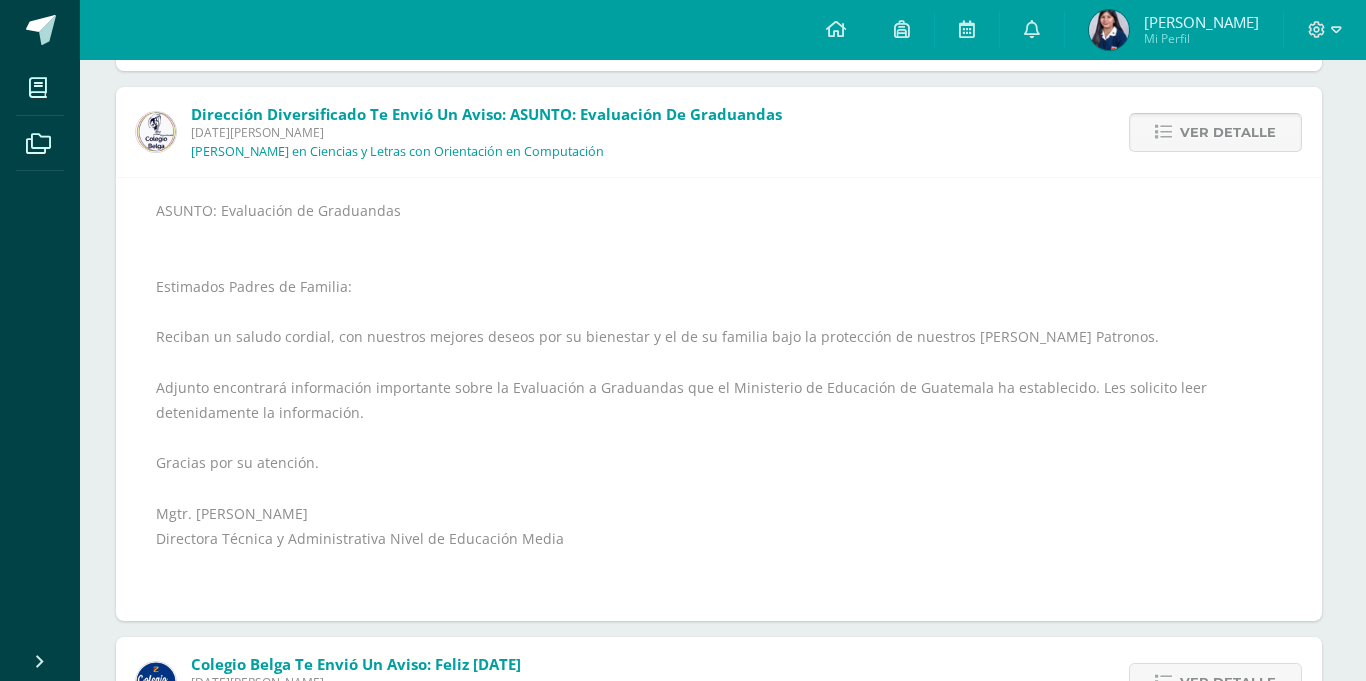 click on "Ver detalle" at bounding box center [1228, 132] 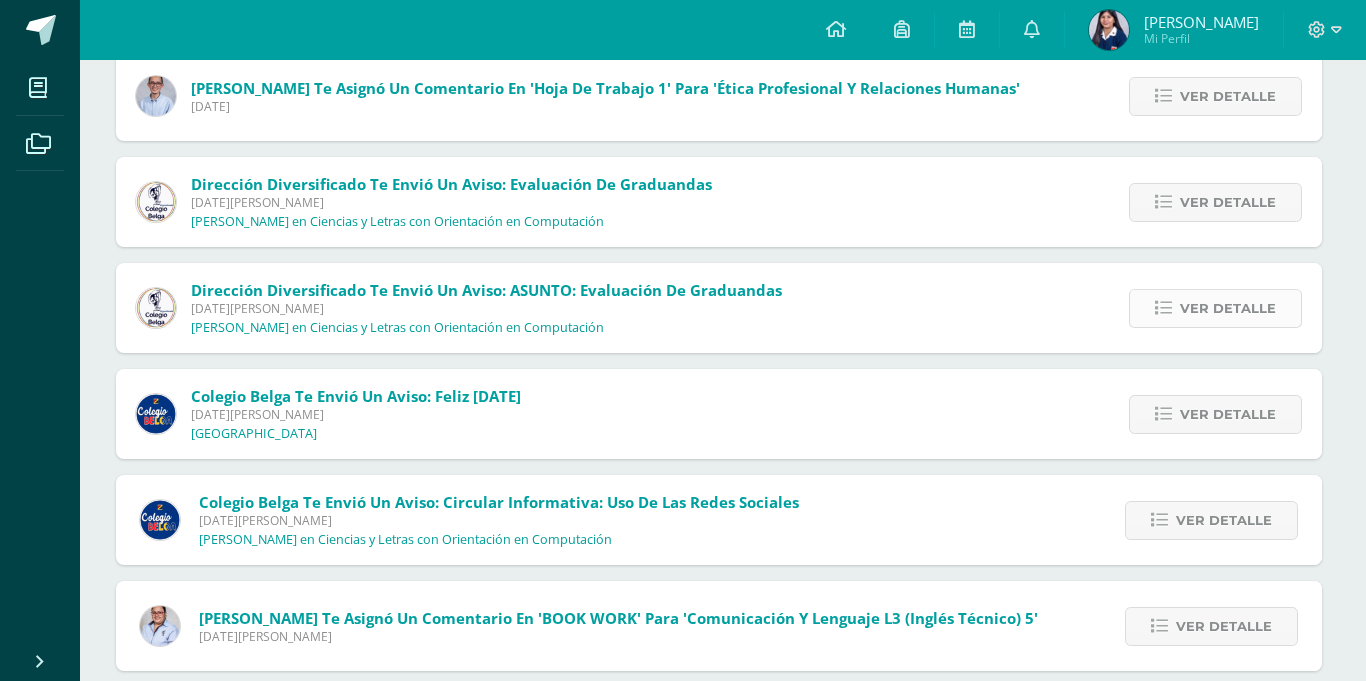 scroll, scrollTop: 854, scrollLeft: 4, axis: both 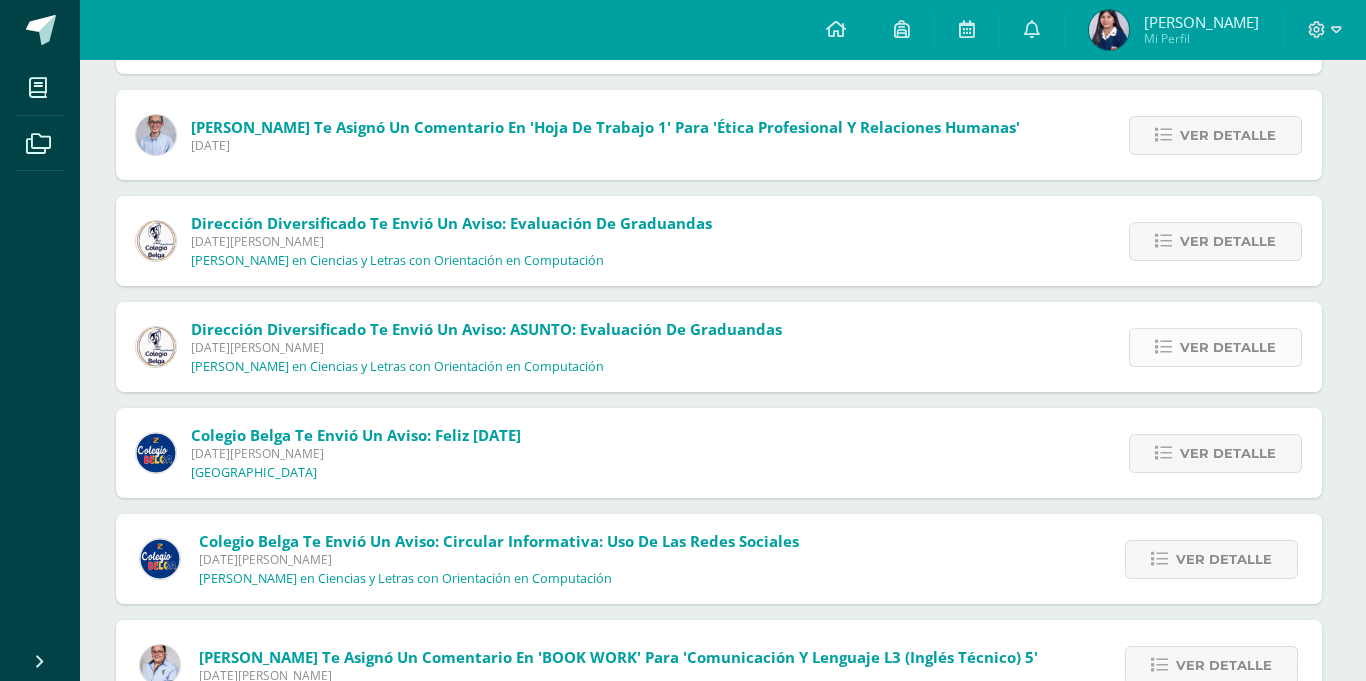 click on "Ver detalle" at bounding box center (1228, 135) 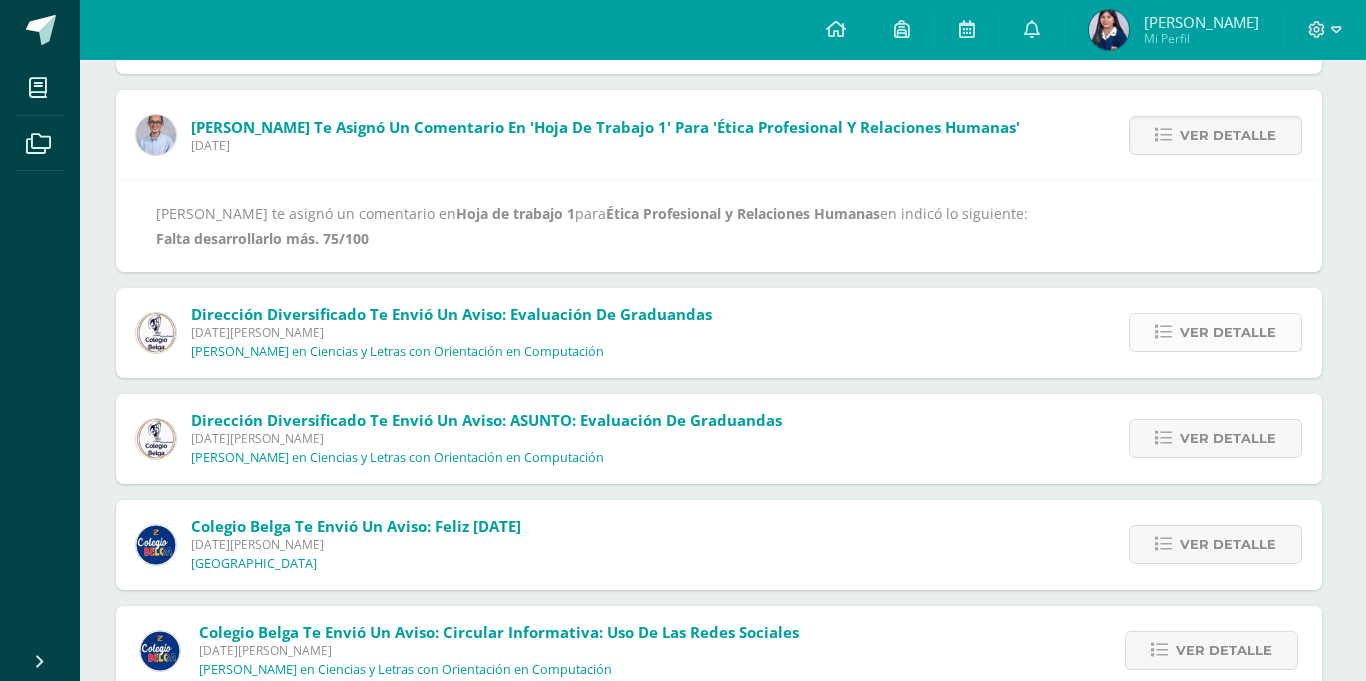 click on "Ver detalle" at bounding box center (1228, 332) 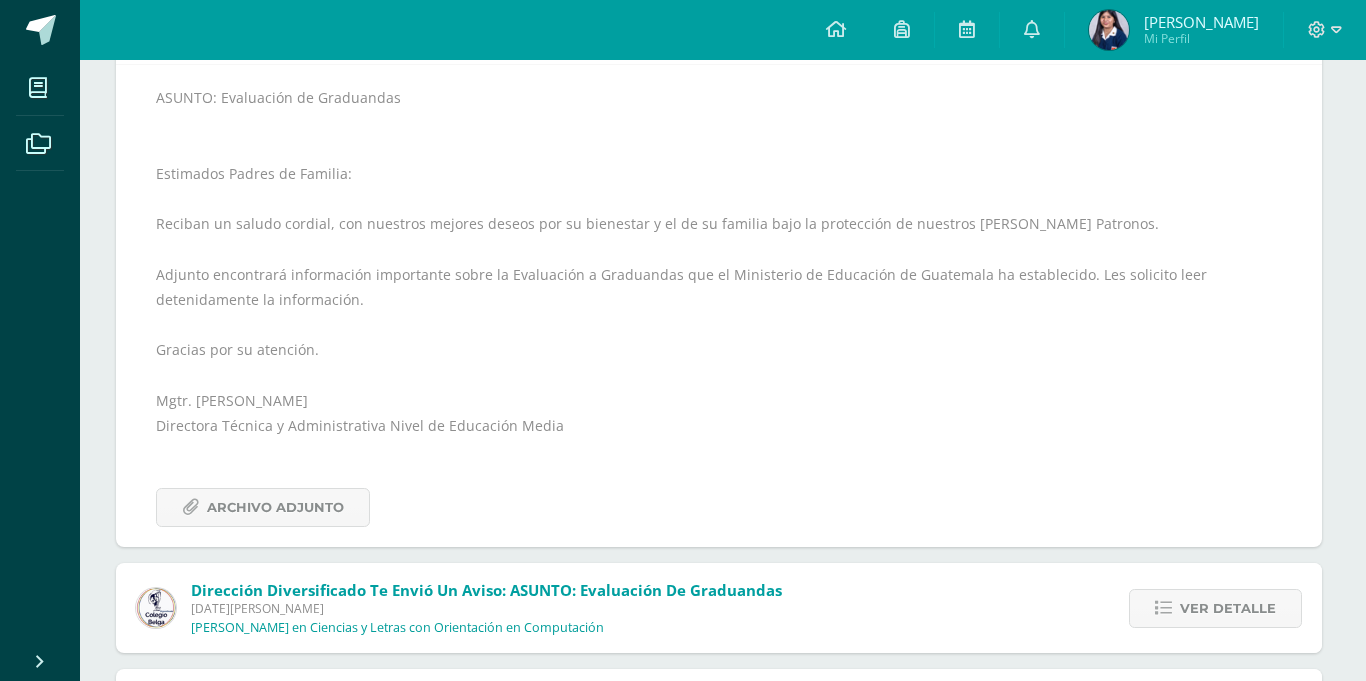 scroll, scrollTop: 1071, scrollLeft: 4, axis: both 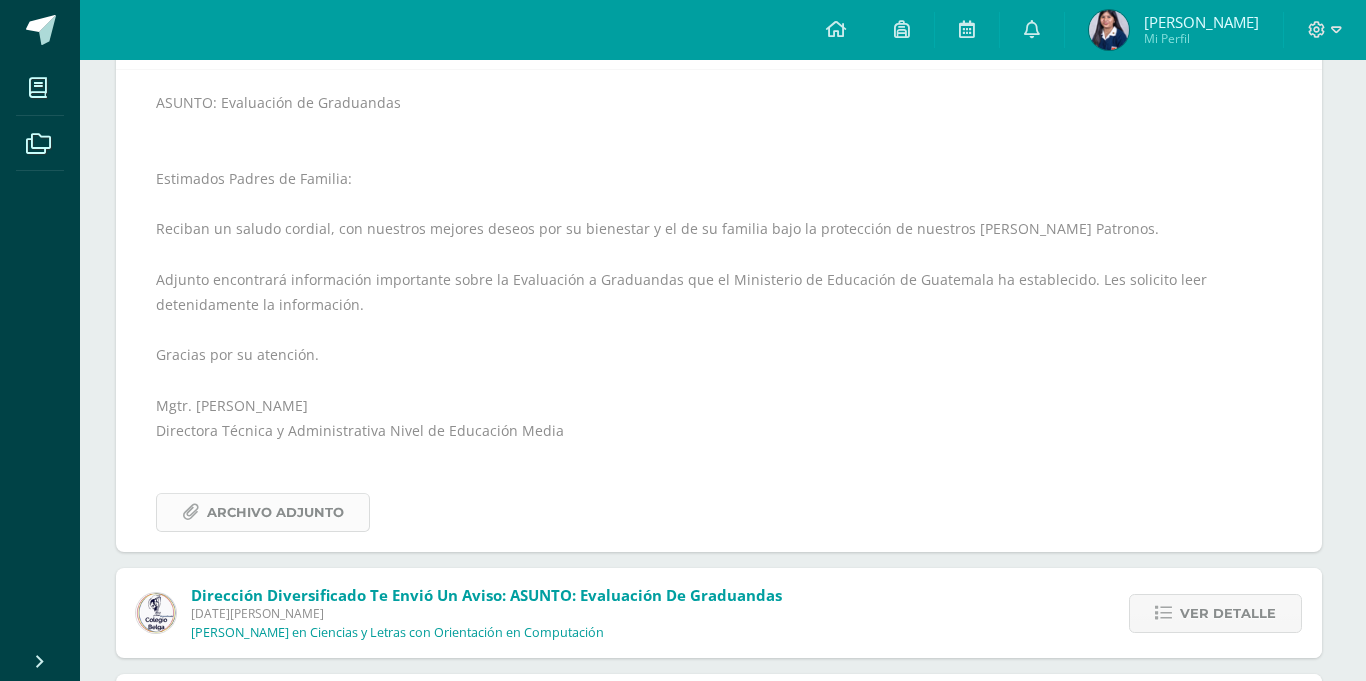click on "Archivo Adjunto" at bounding box center [275, 512] 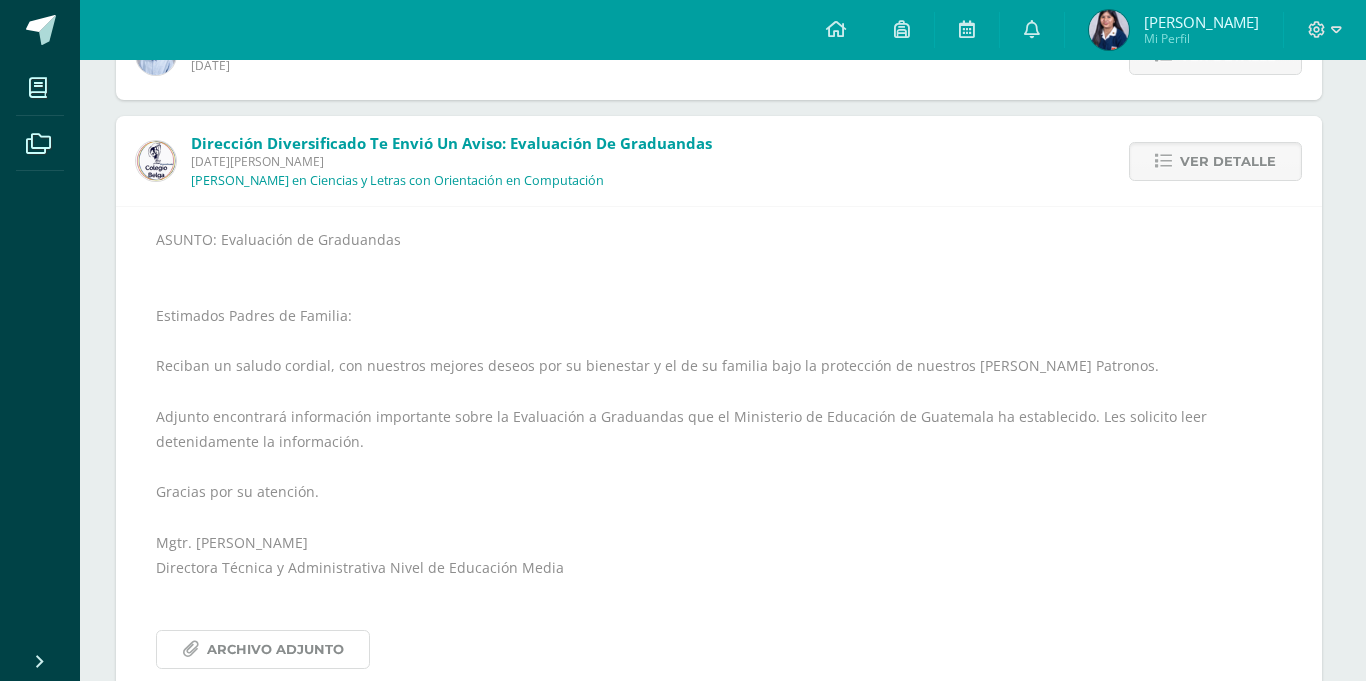 scroll, scrollTop: 0, scrollLeft: 4, axis: horizontal 